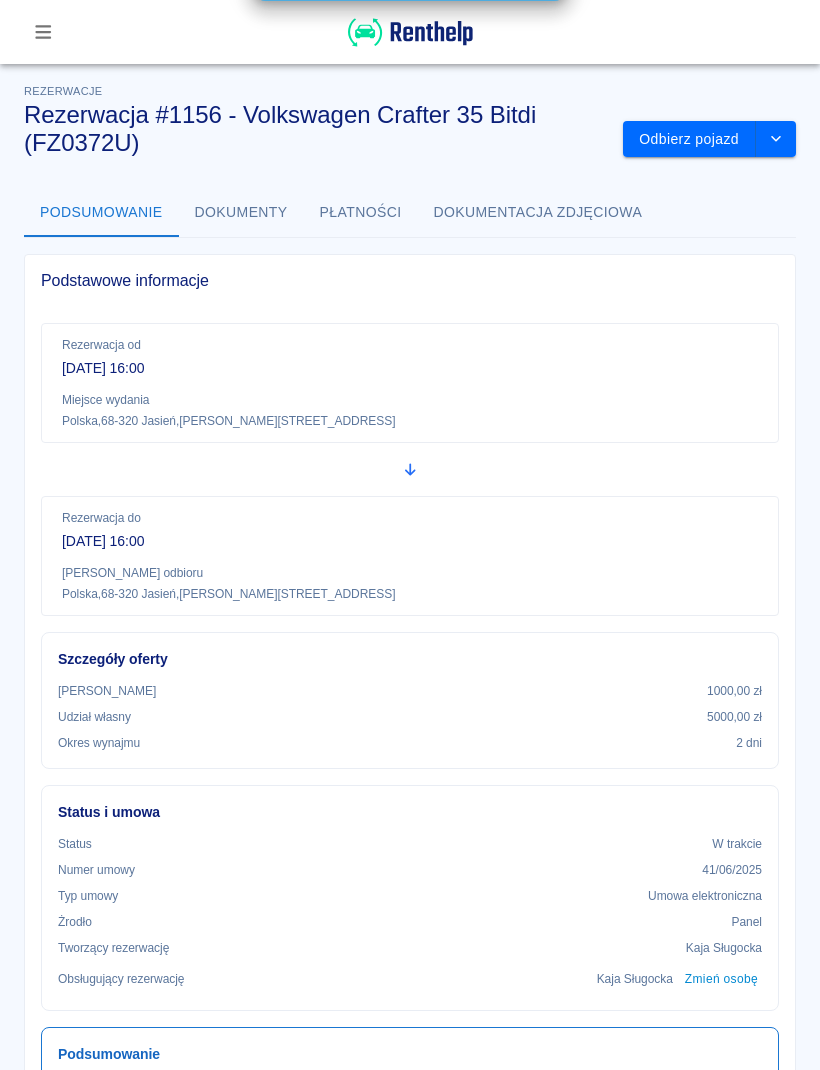 scroll, scrollTop: 0, scrollLeft: 0, axis: both 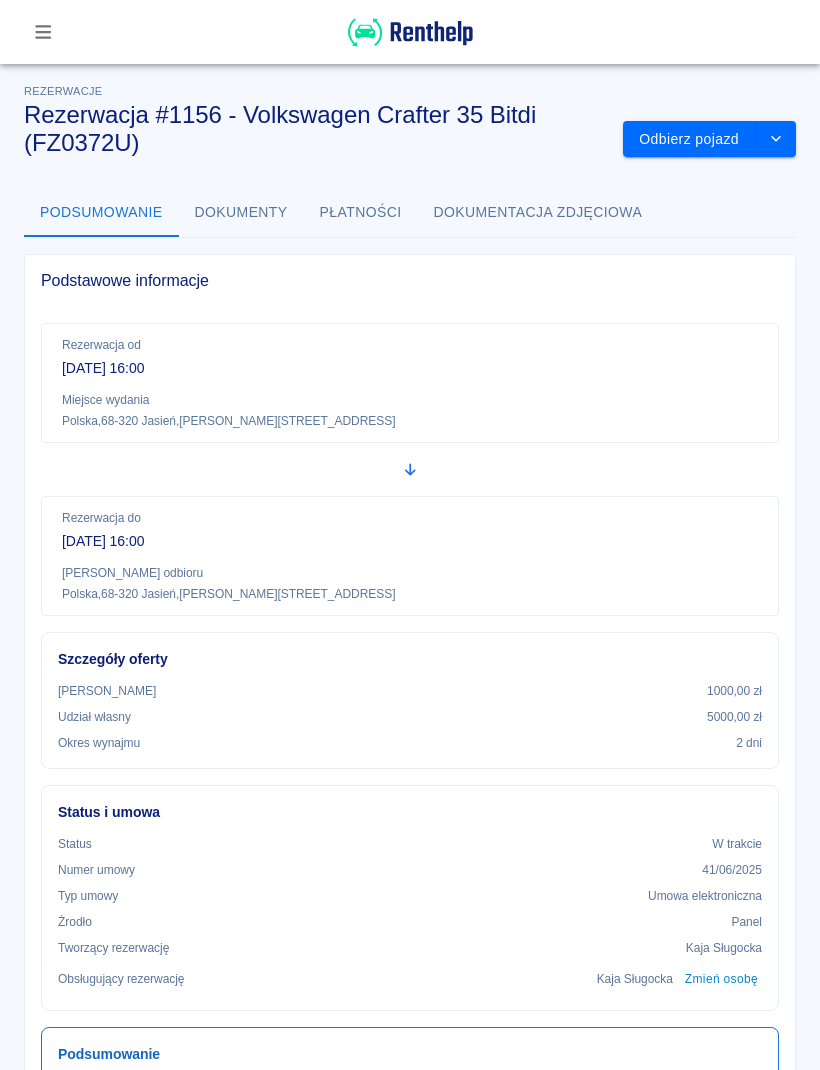 click 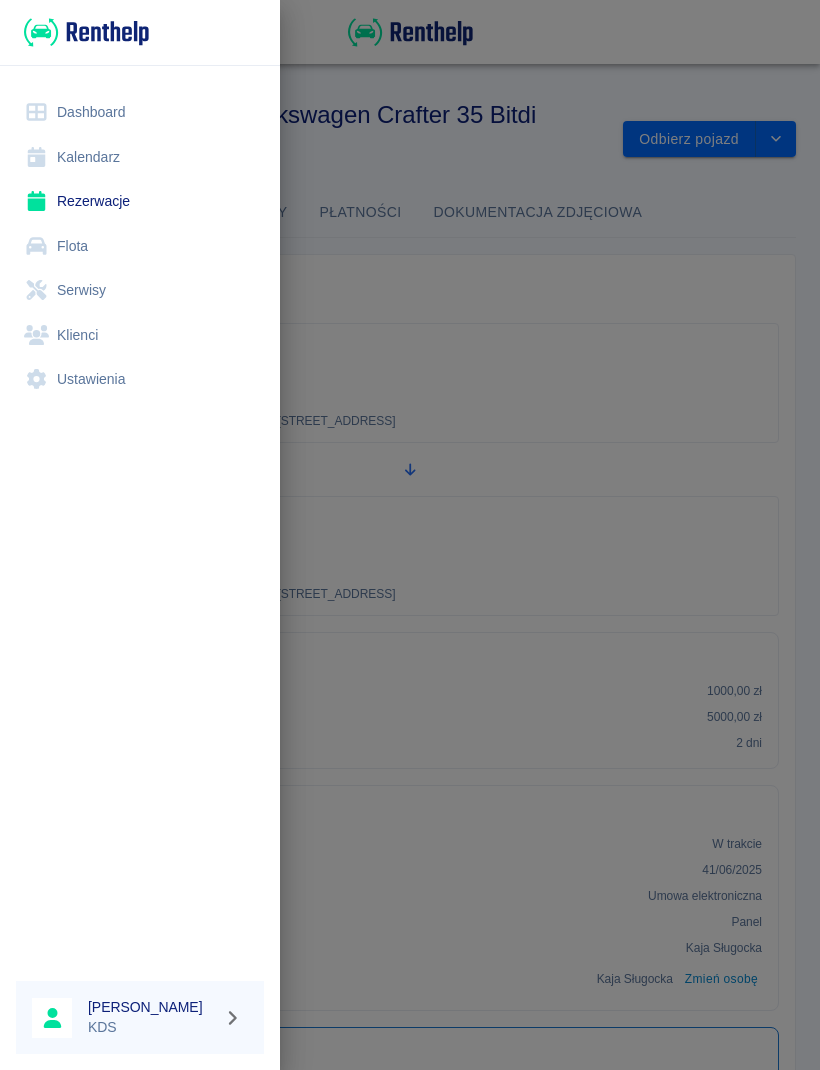 click on "Kalendarz" at bounding box center (140, 157) 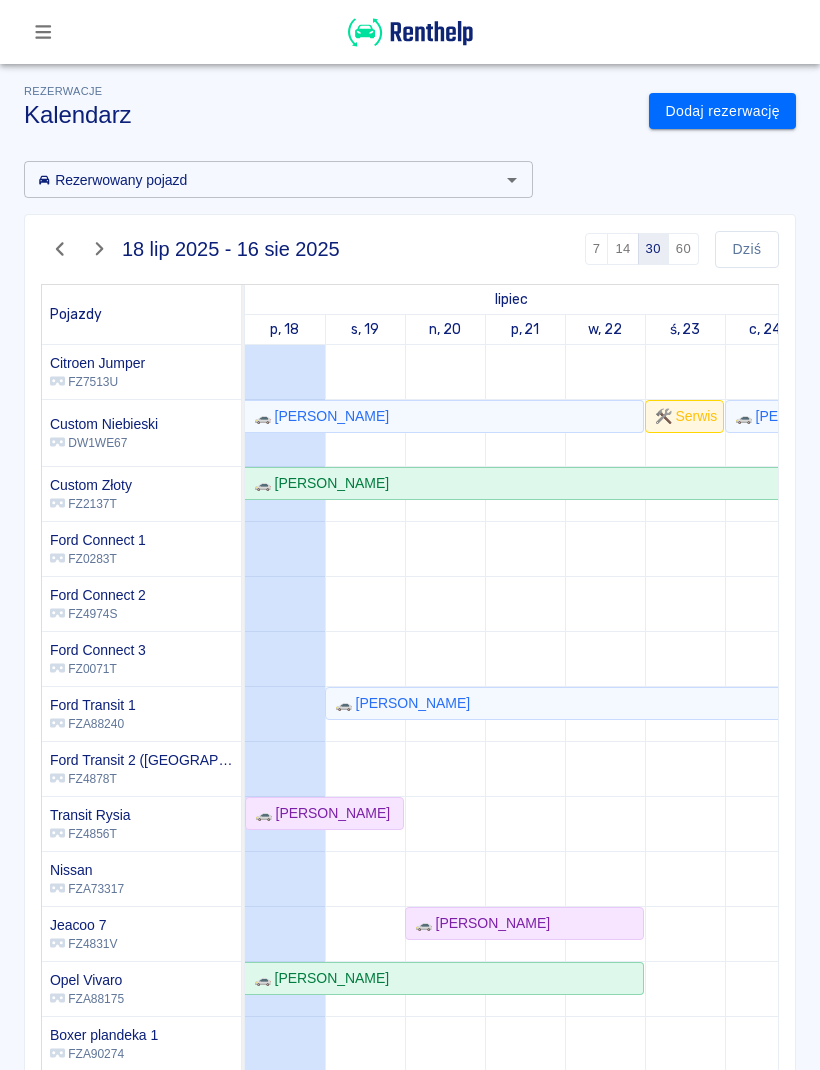 scroll, scrollTop: 113, scrollLeft: -22, axis: both 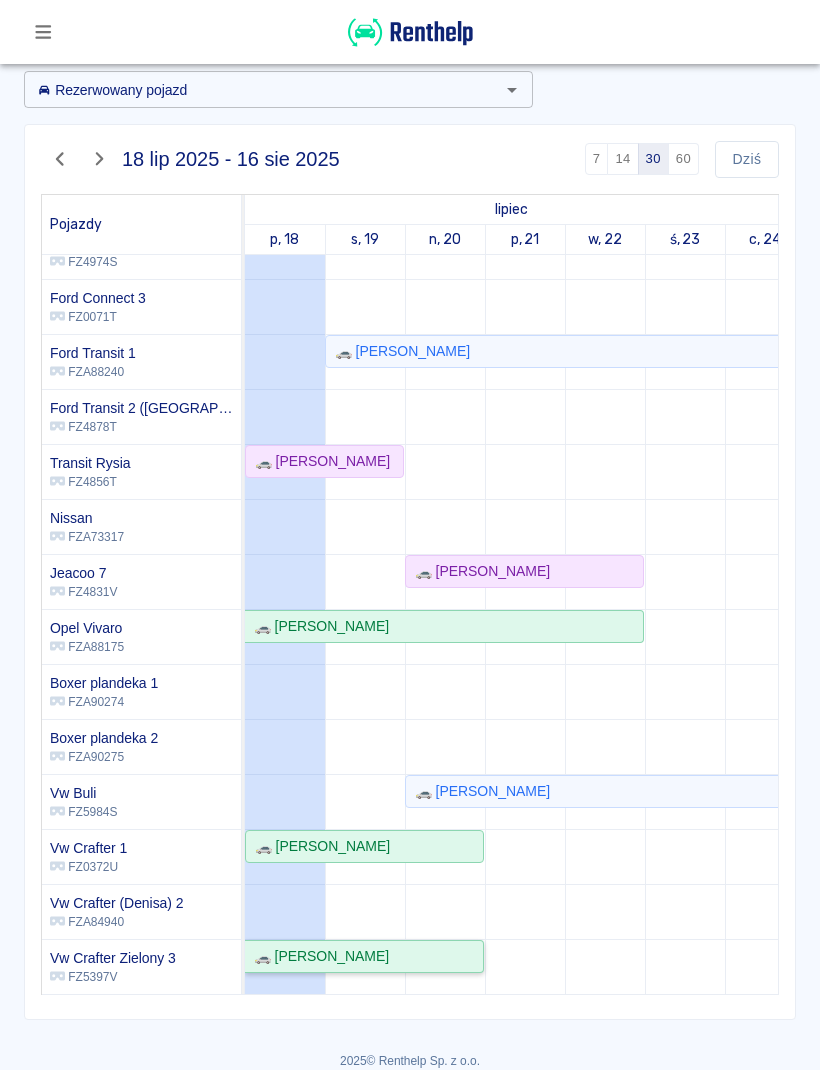 click on "🚗 [PERSON_NAME]" 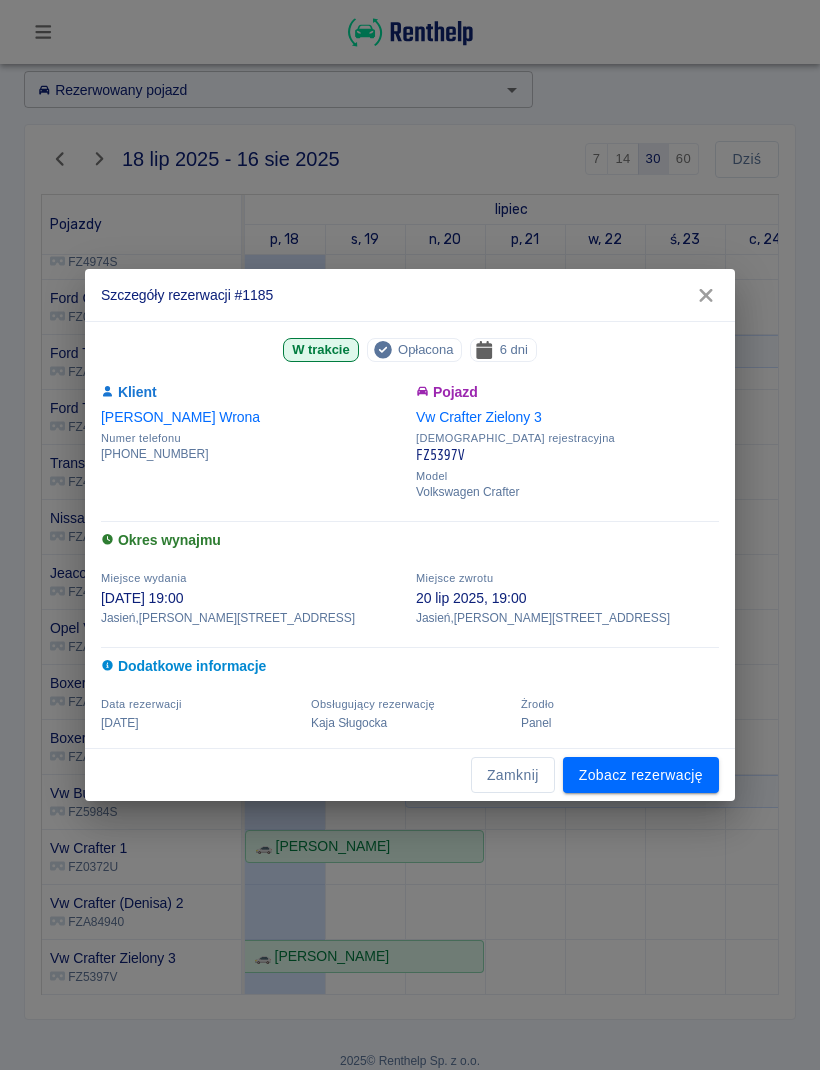 click on "Zobacz rezerwację" at bounding box center (641, 775) 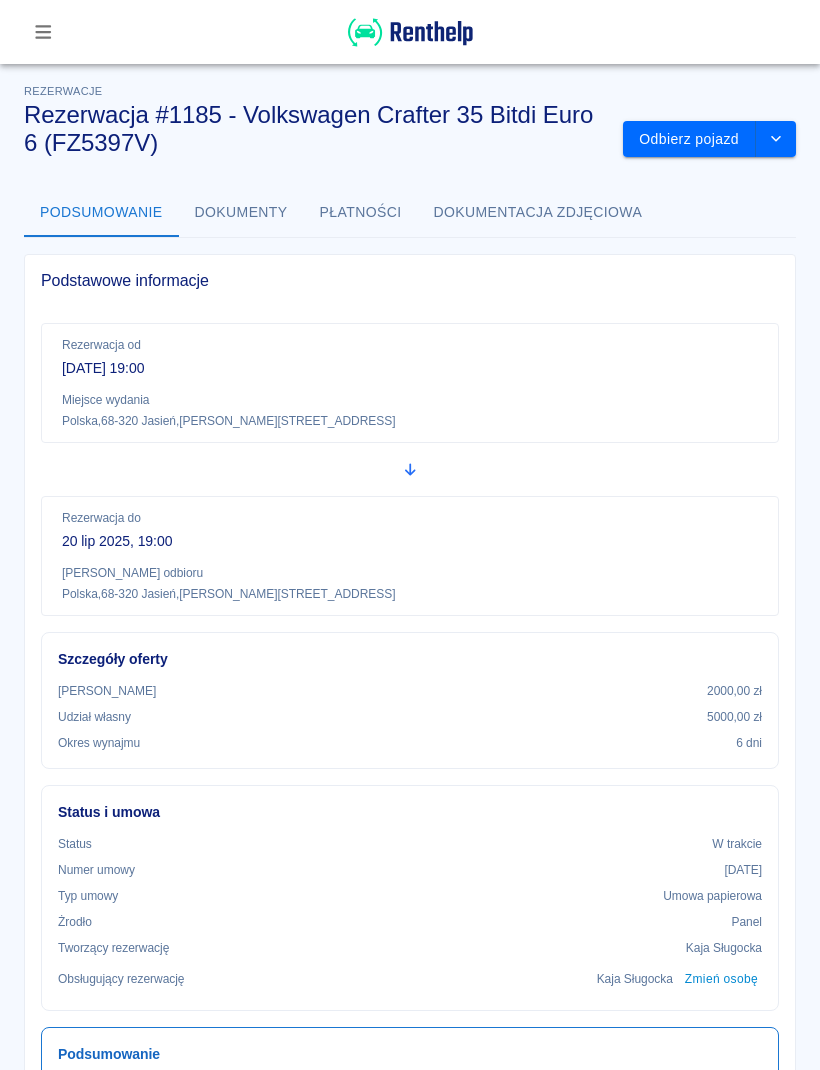 click at bounding box center (776, 139) 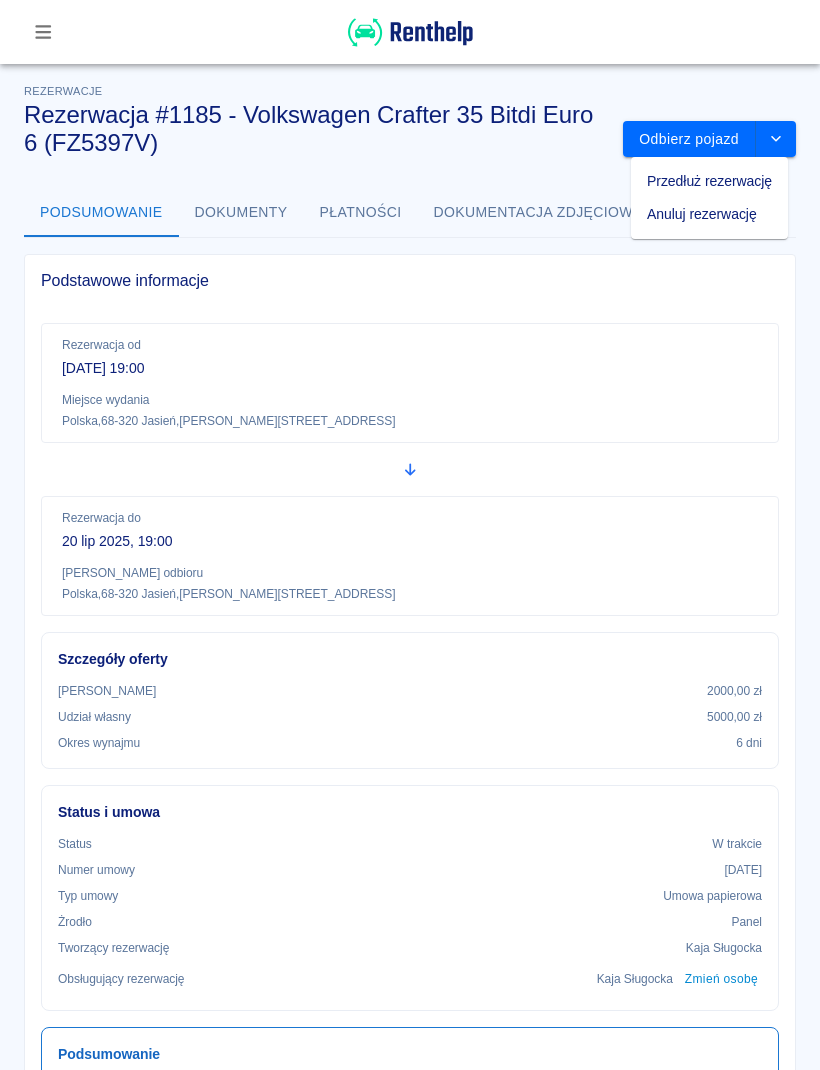click on "Przedłuż rezerwację" at bounding box center (709, 181) 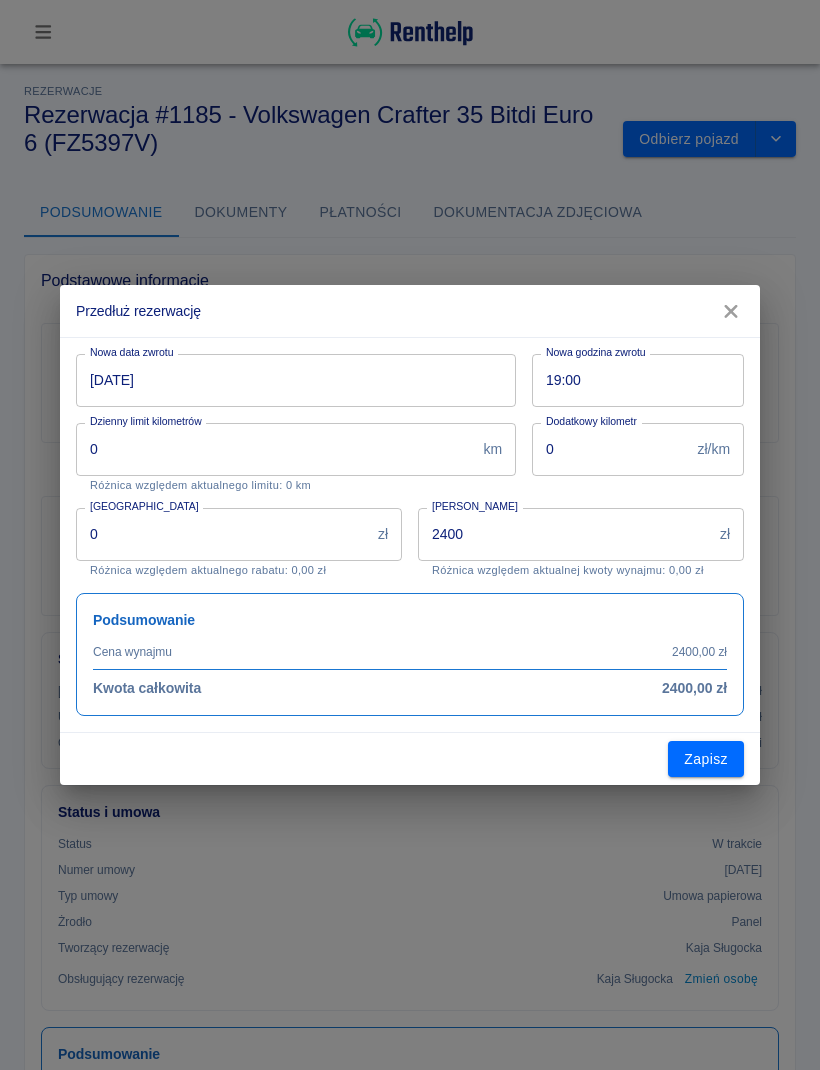 click on "20-07-2025" at bounding box center (289, 380) 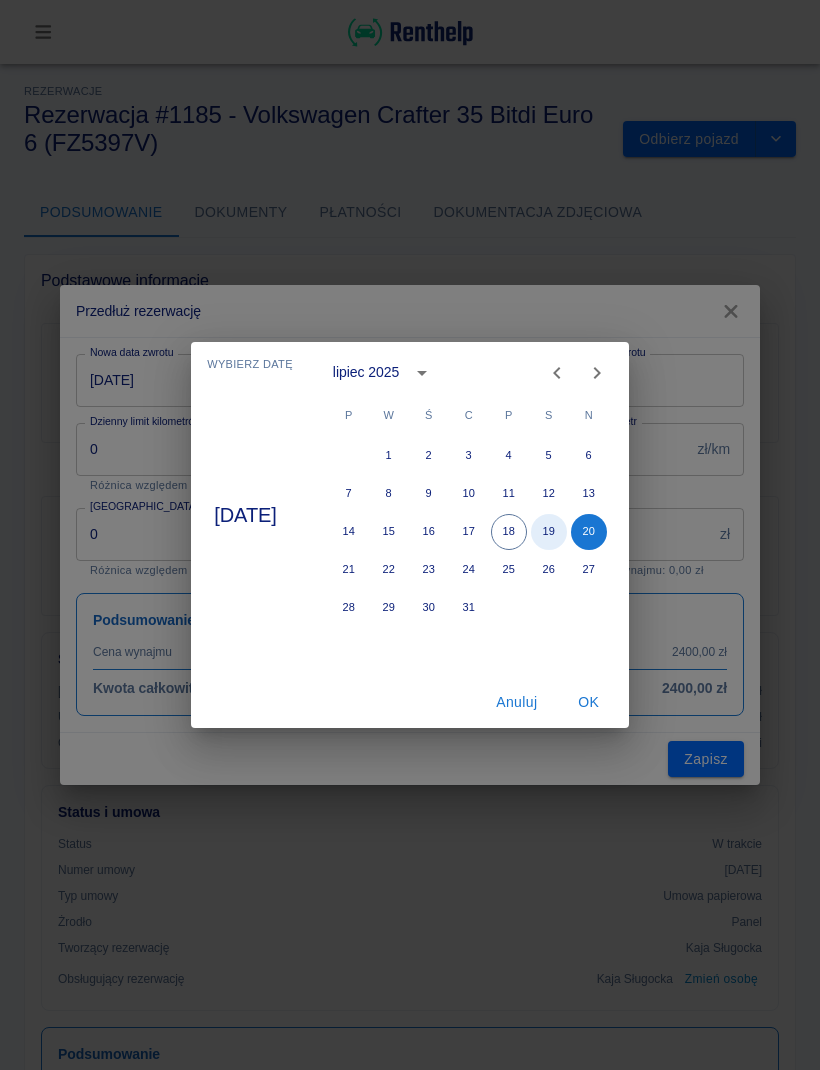 click on "19" at bounding box center [549, 532] 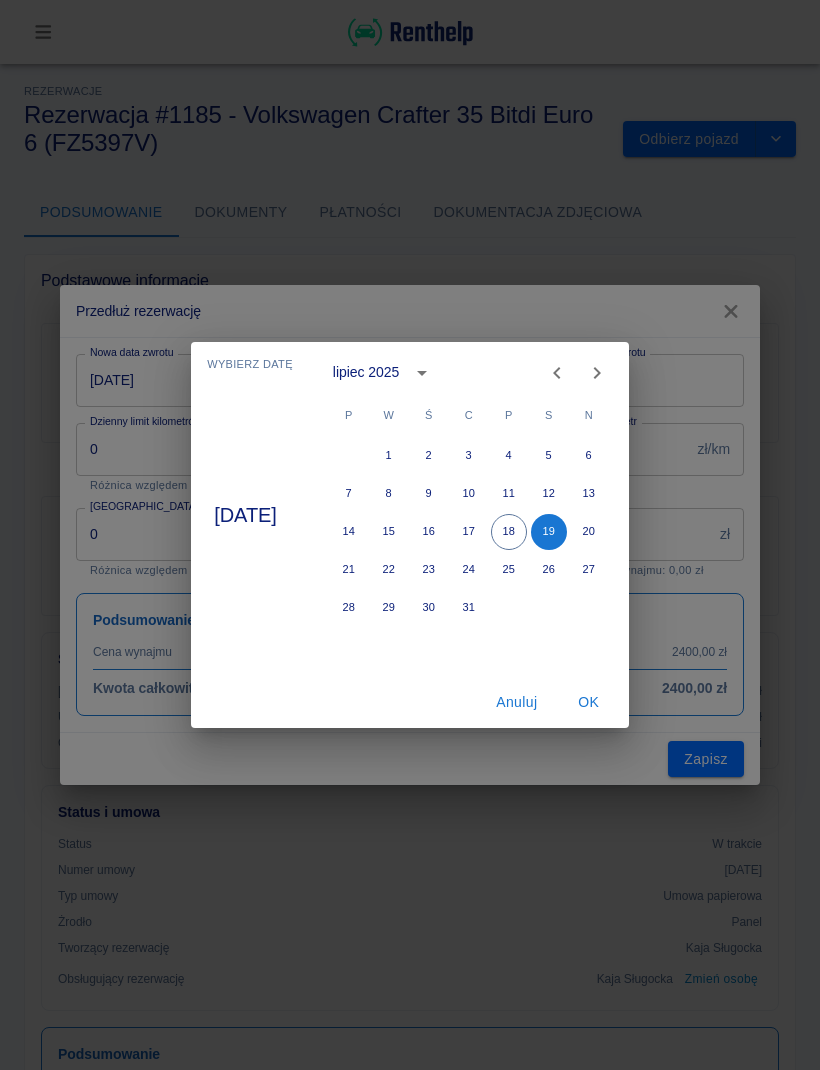 click on "OK" at bounding box center [589, 702] 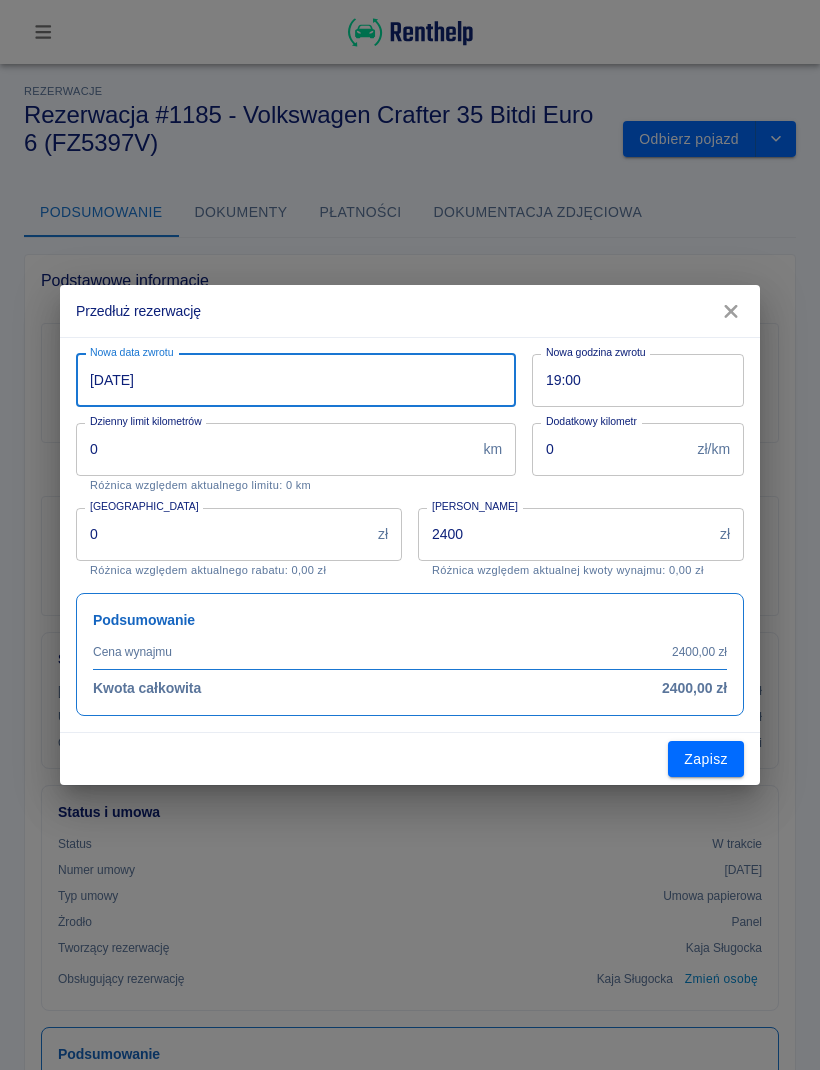 click on "2400" at bounding box center (565, 534) 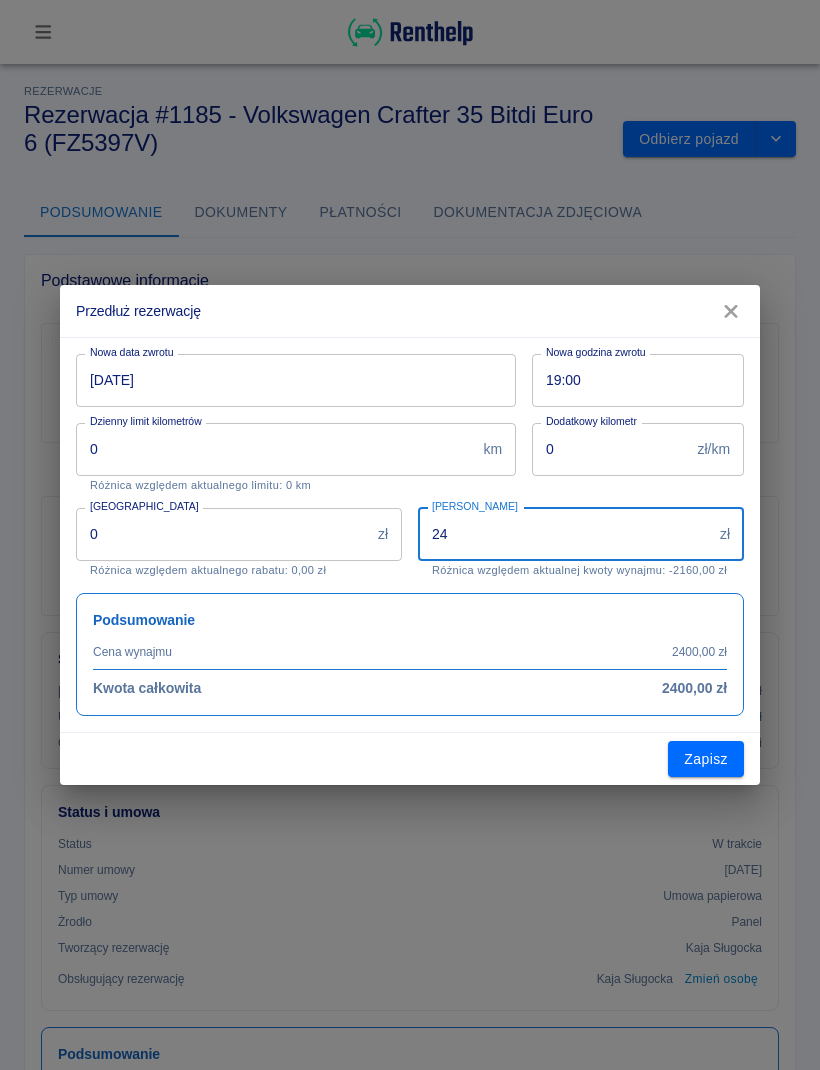 type on "2" 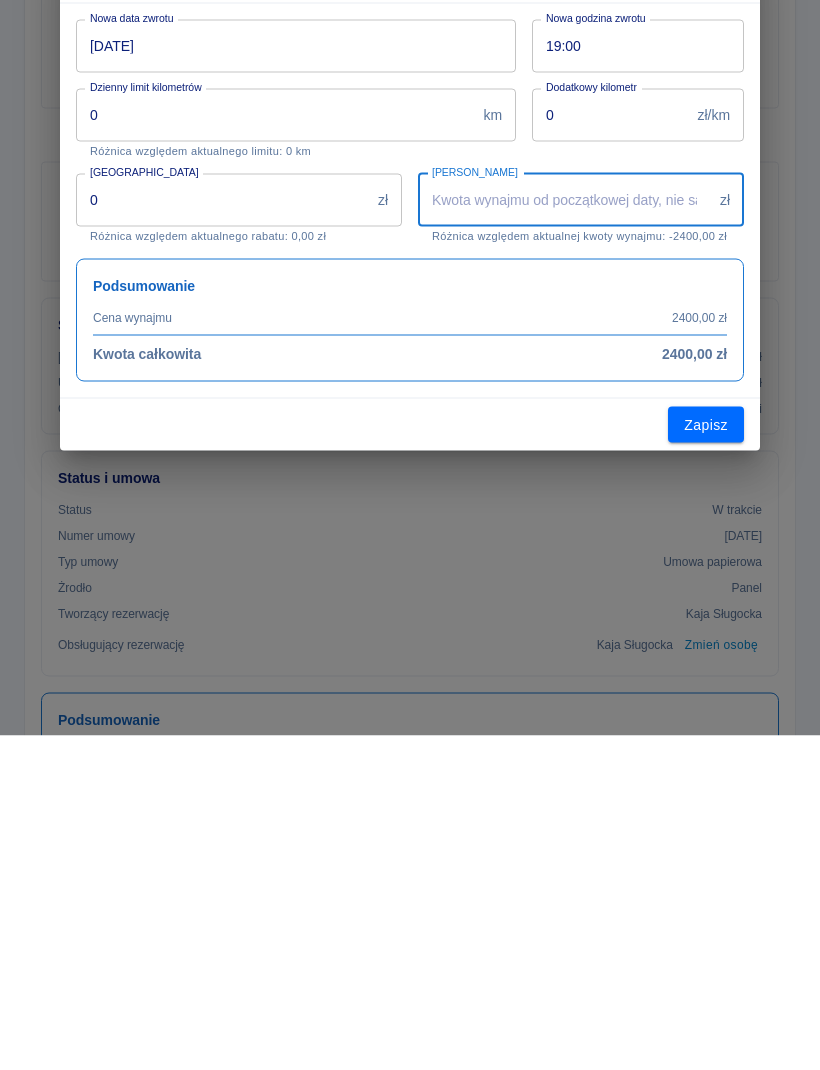 scroll, scrollTop: 1, scrollLeft: 0, axis: vertical 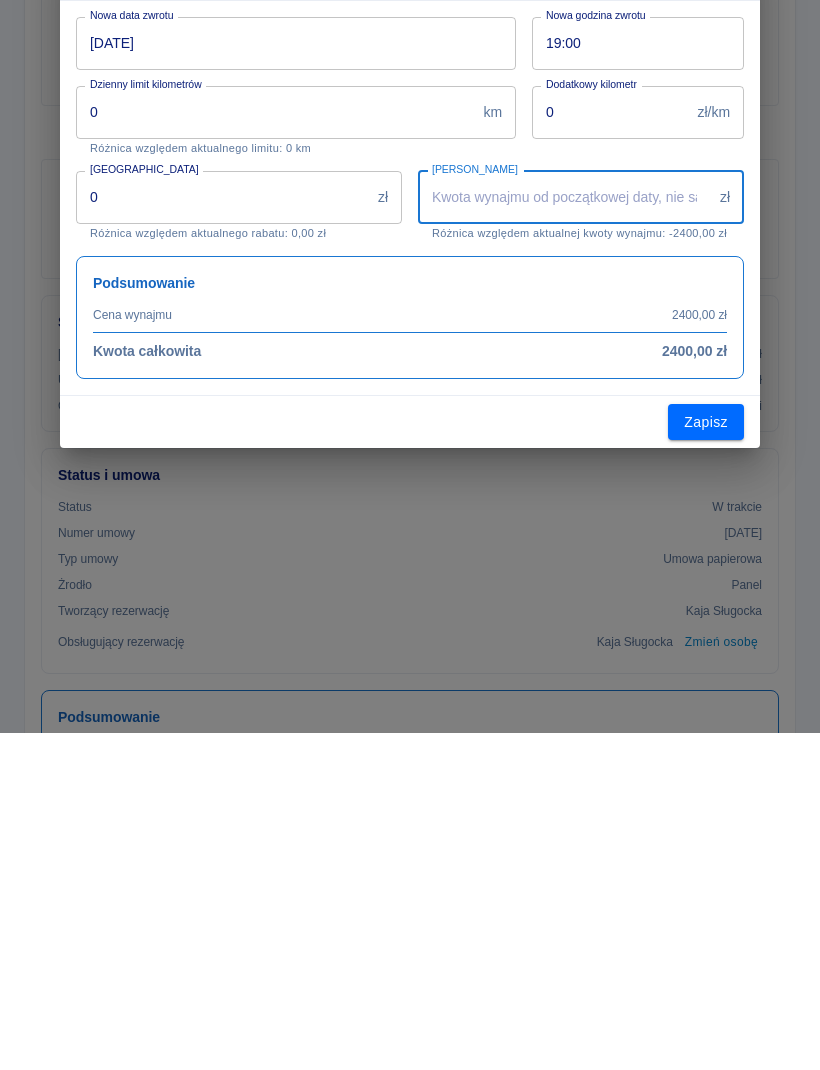 type 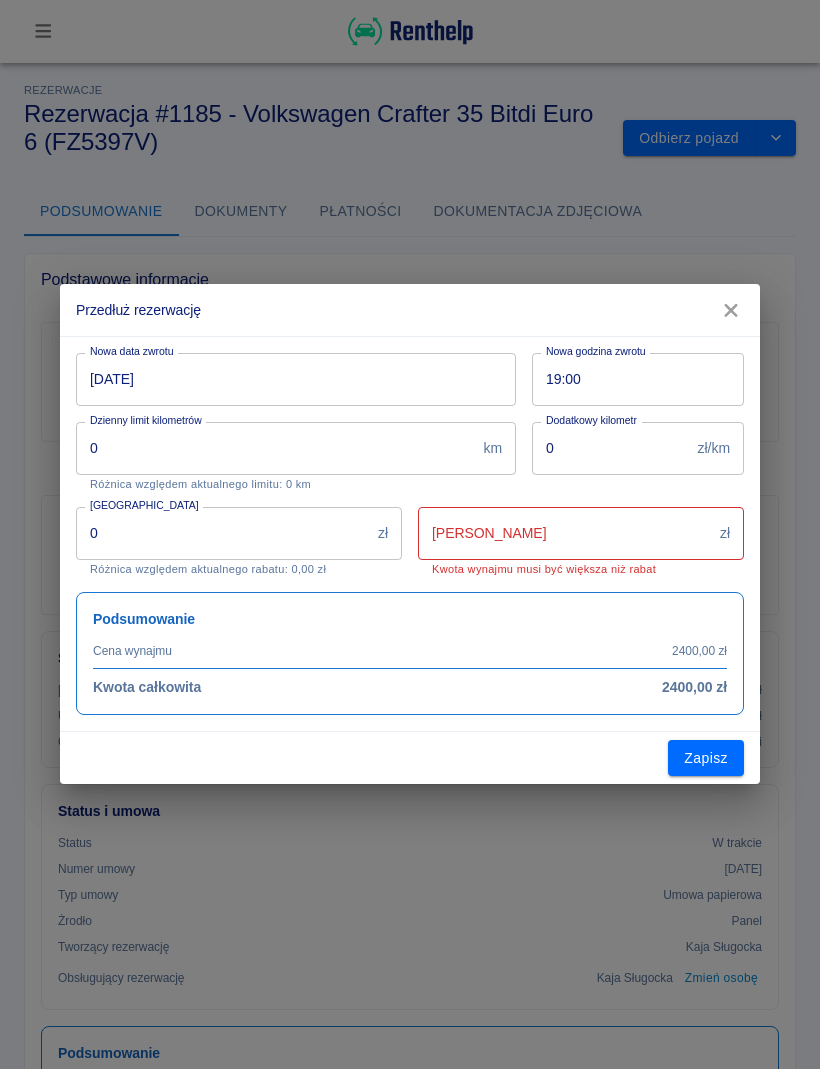 click on "Kwota wynajmu" at bounding box center (565, 534) 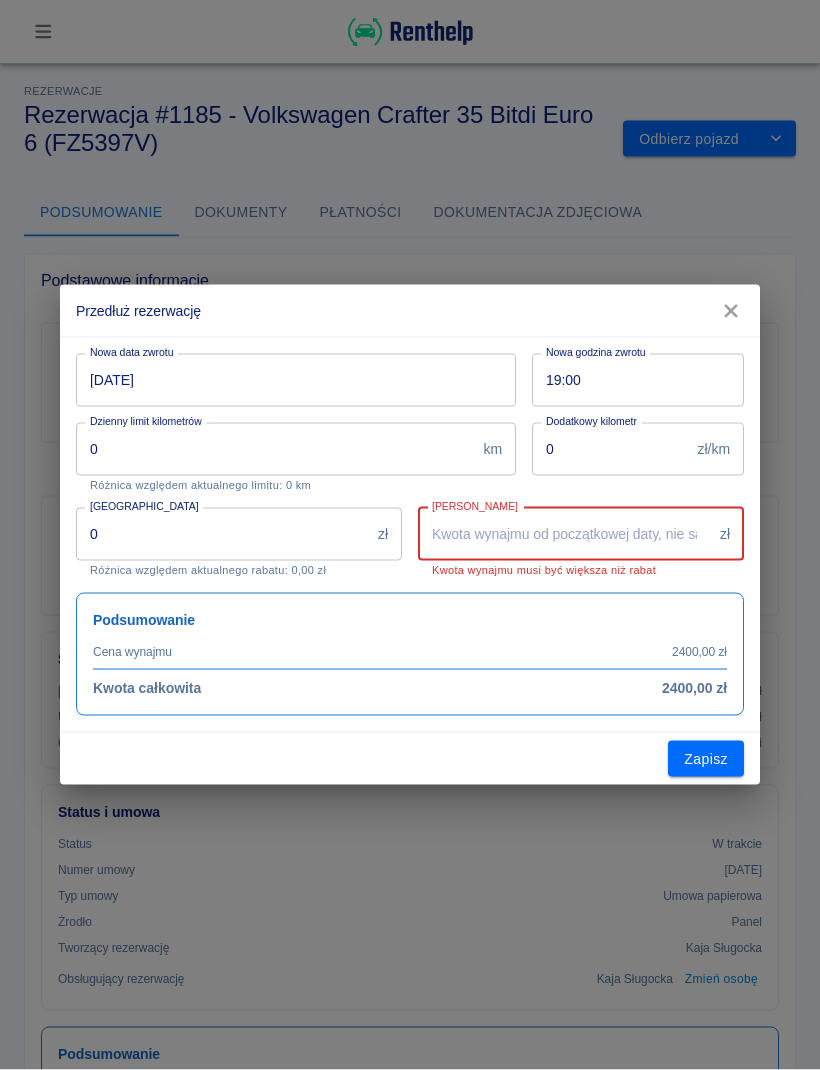 click 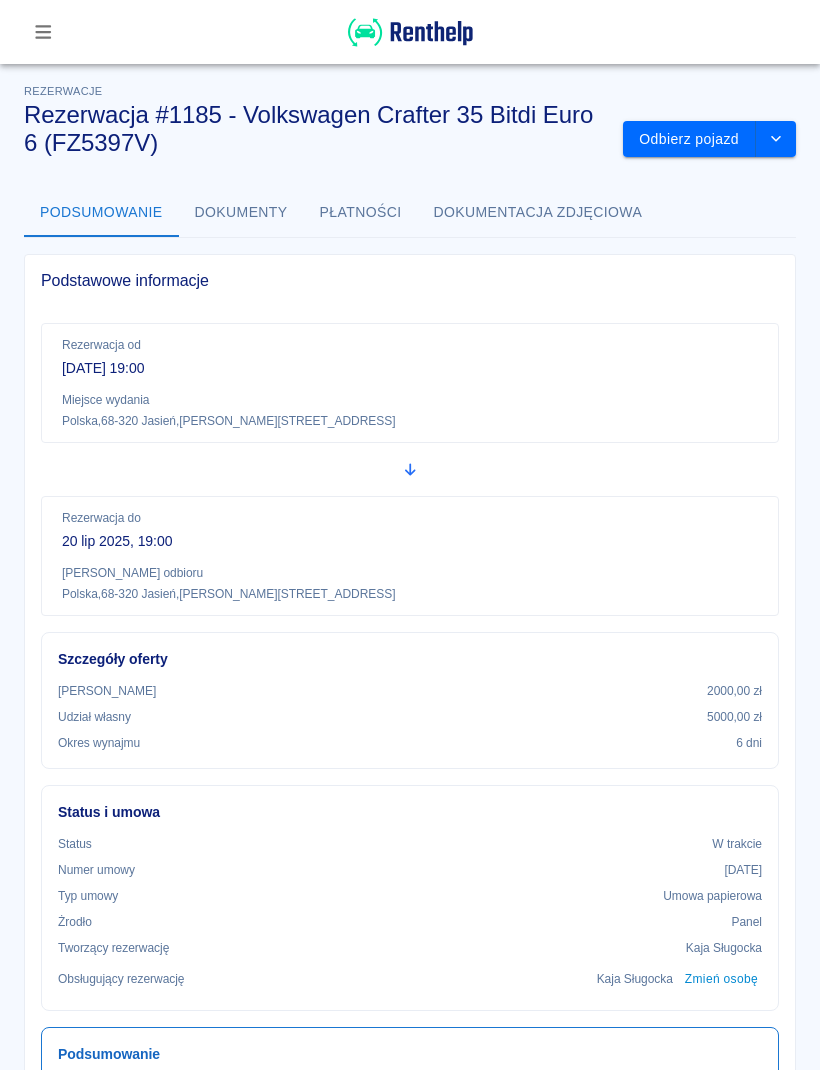 click on "Płatności" at bounding box center (361, 213) 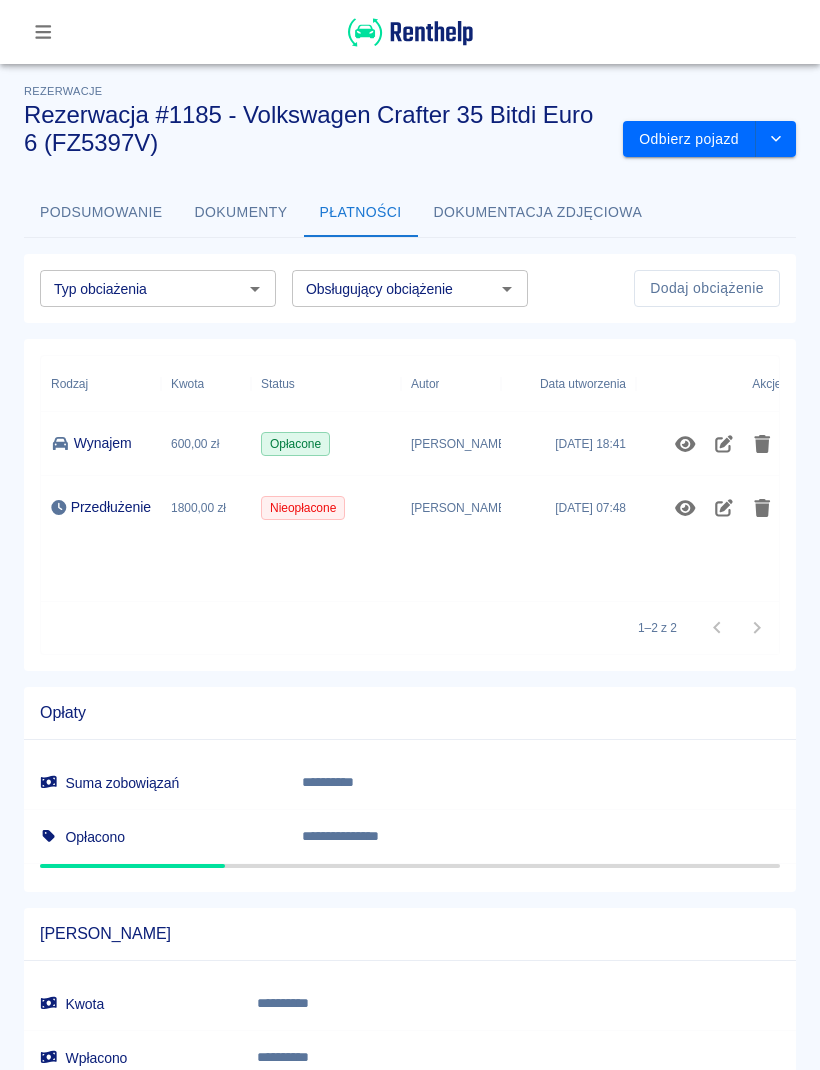 click on "18 lip 2025, 07:48" at bounding box center (590, 508) 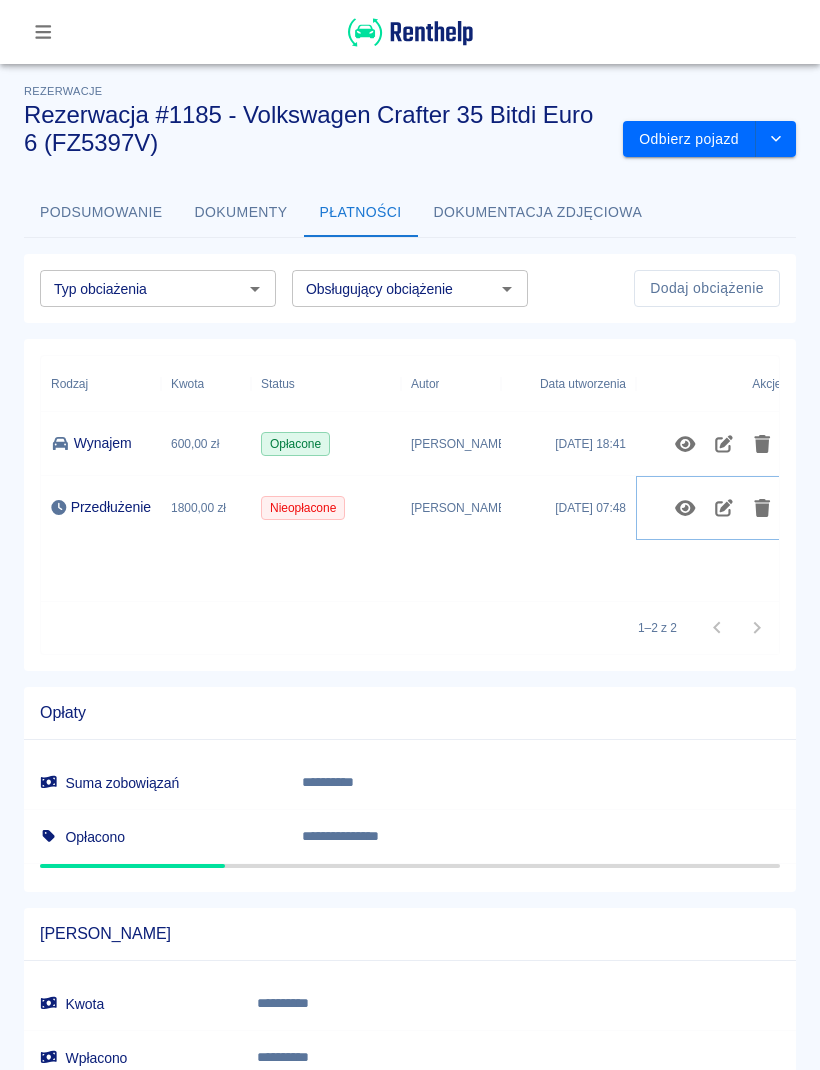 click 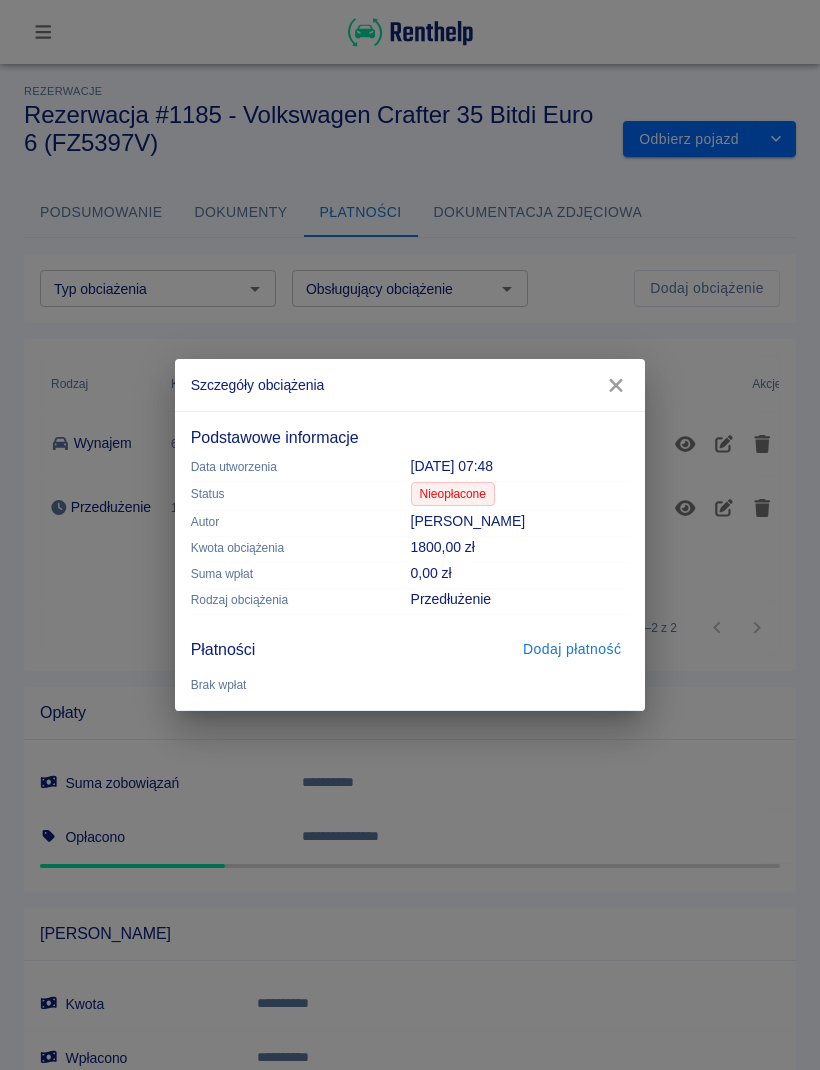 click 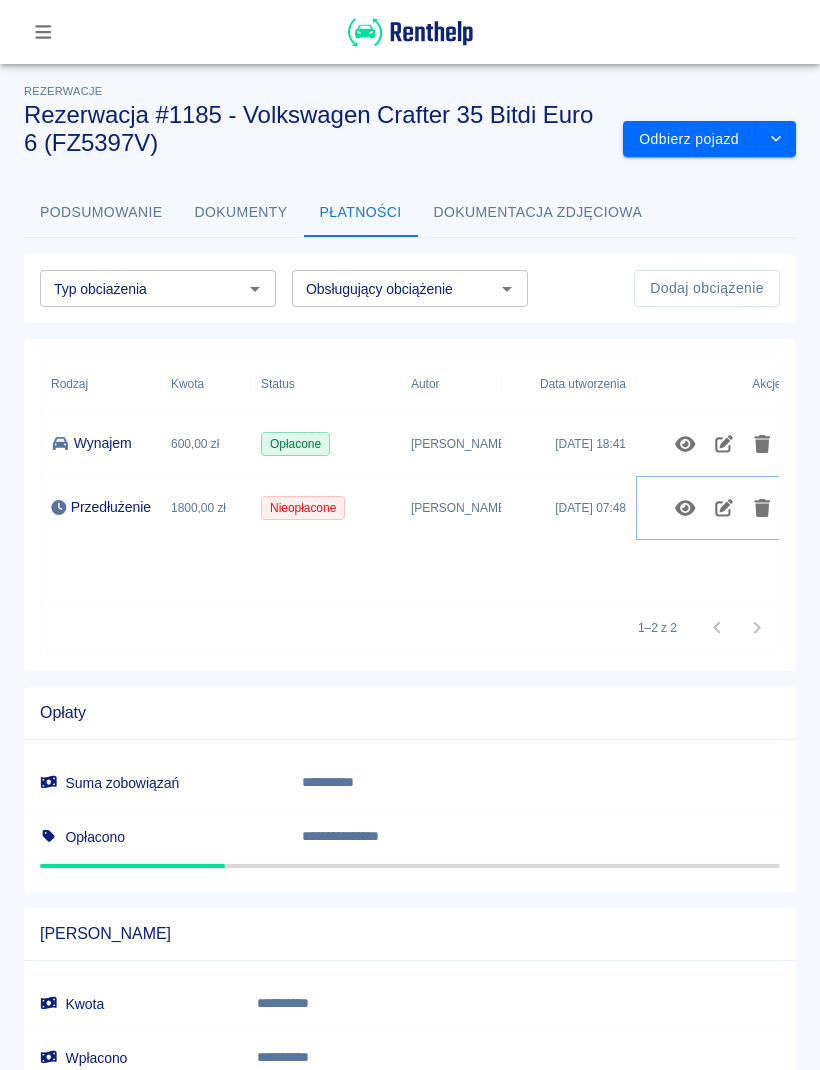 click at bounding box center [762, 508] 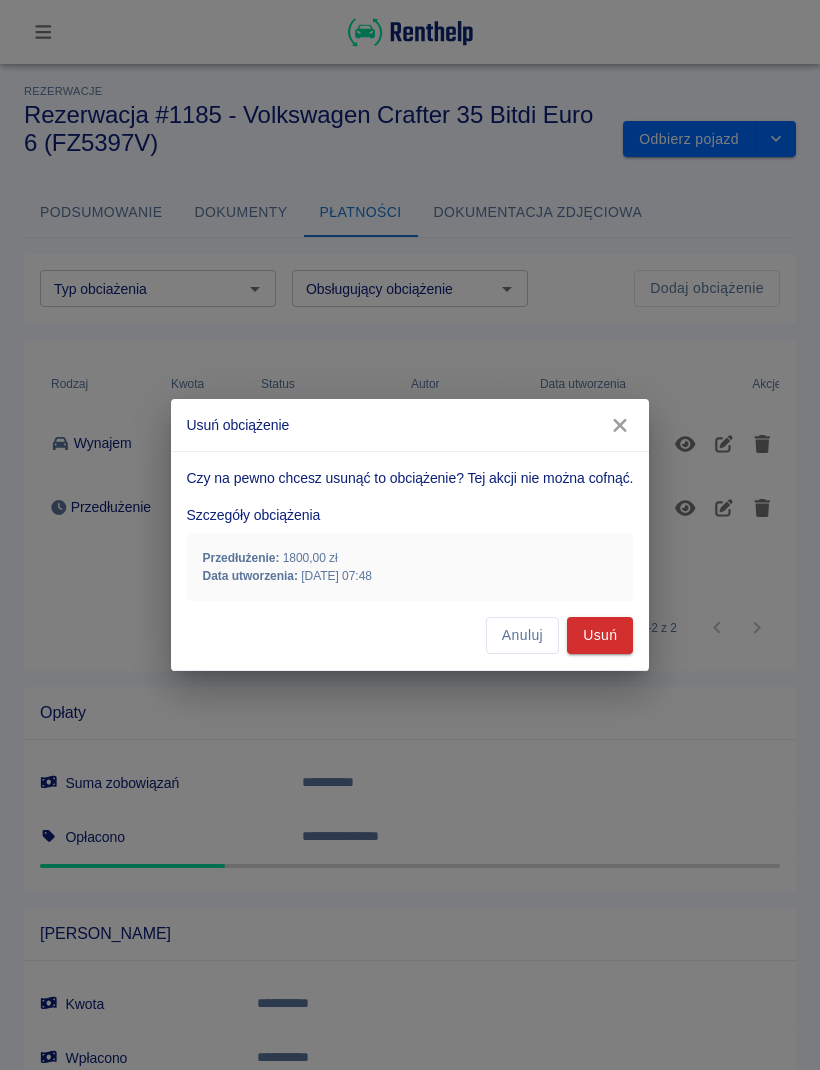 click on "Usuń" at bounding box center [600, 635] 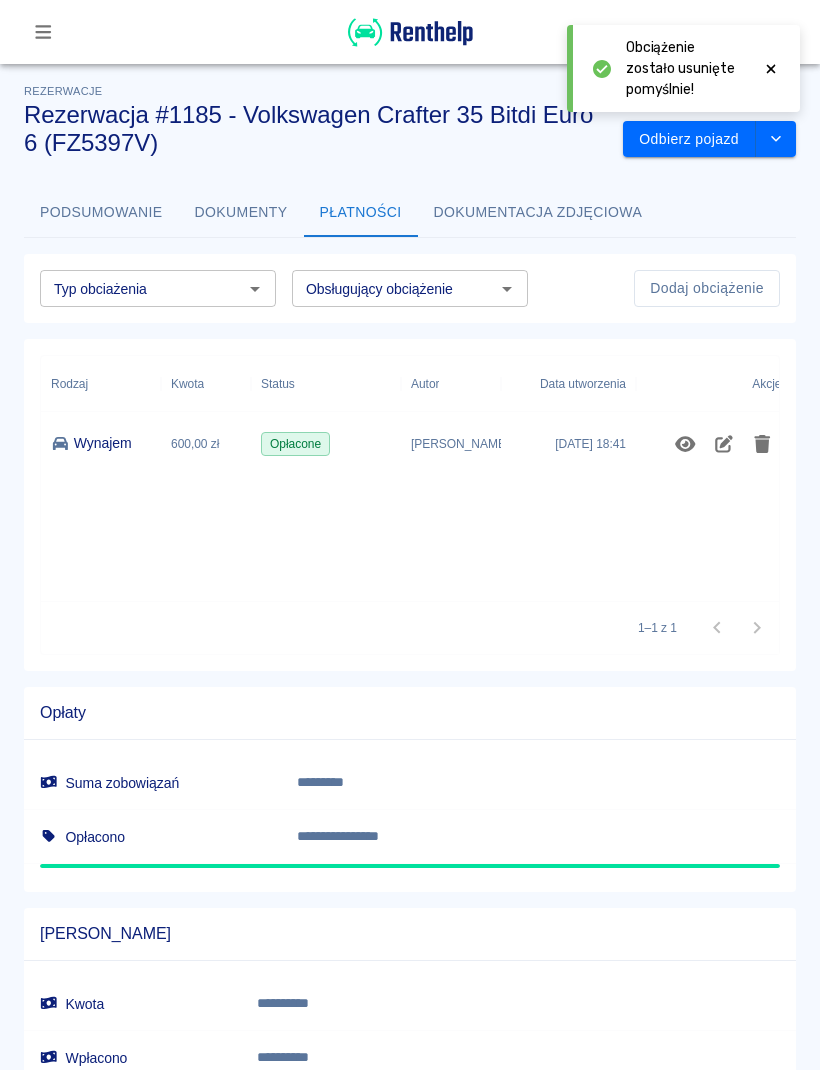 click on "Dokumenty" at bounding box center [241, 213] 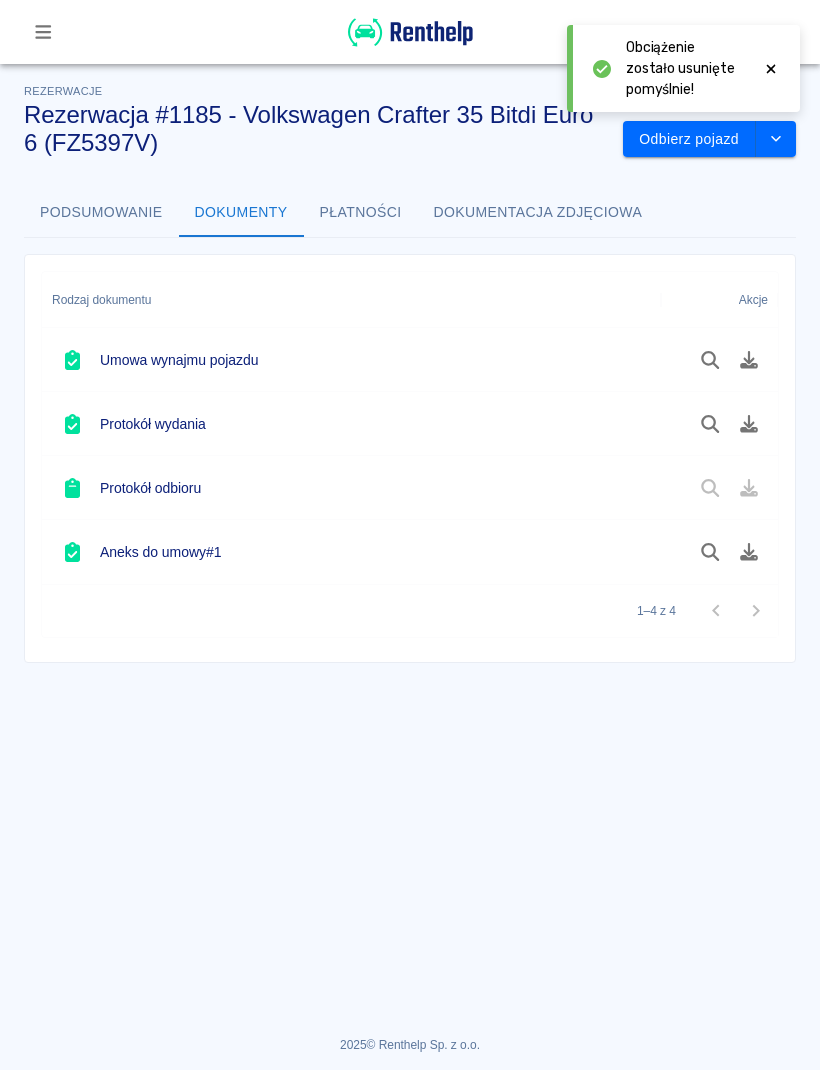 click on "Podsumowanie" at bounding box center (101, 213) 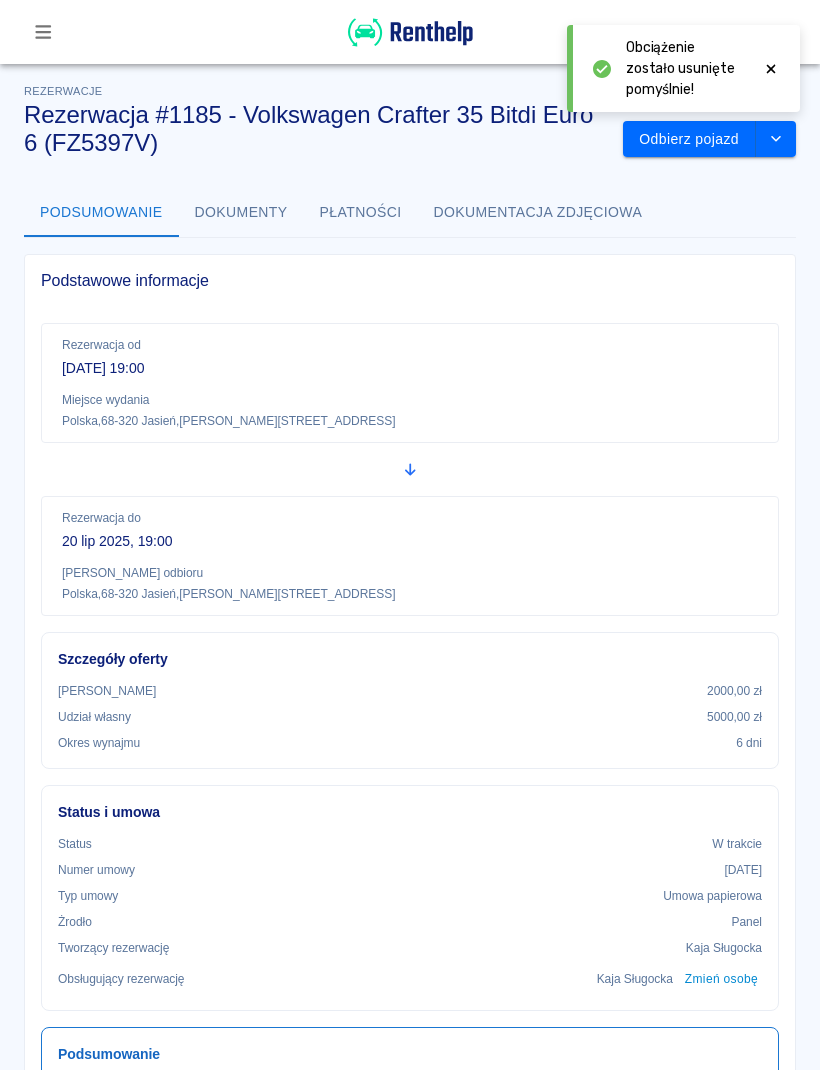 click 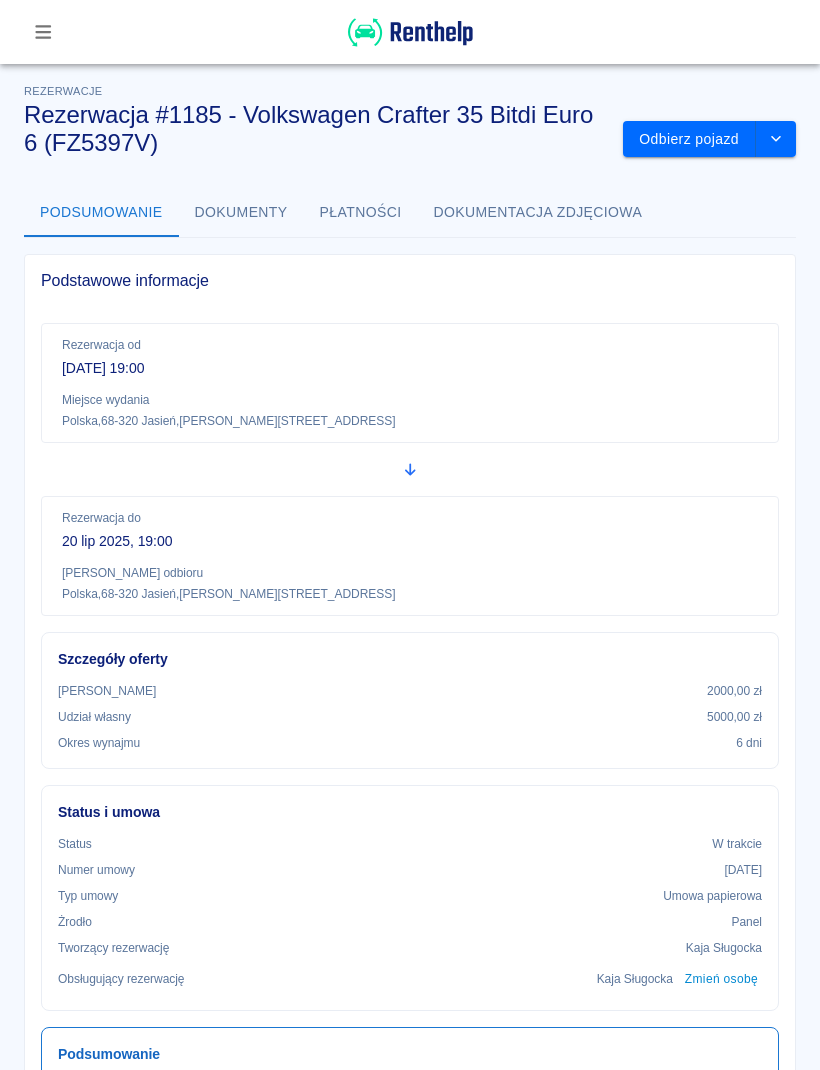 click at bounding box center (776, 139) 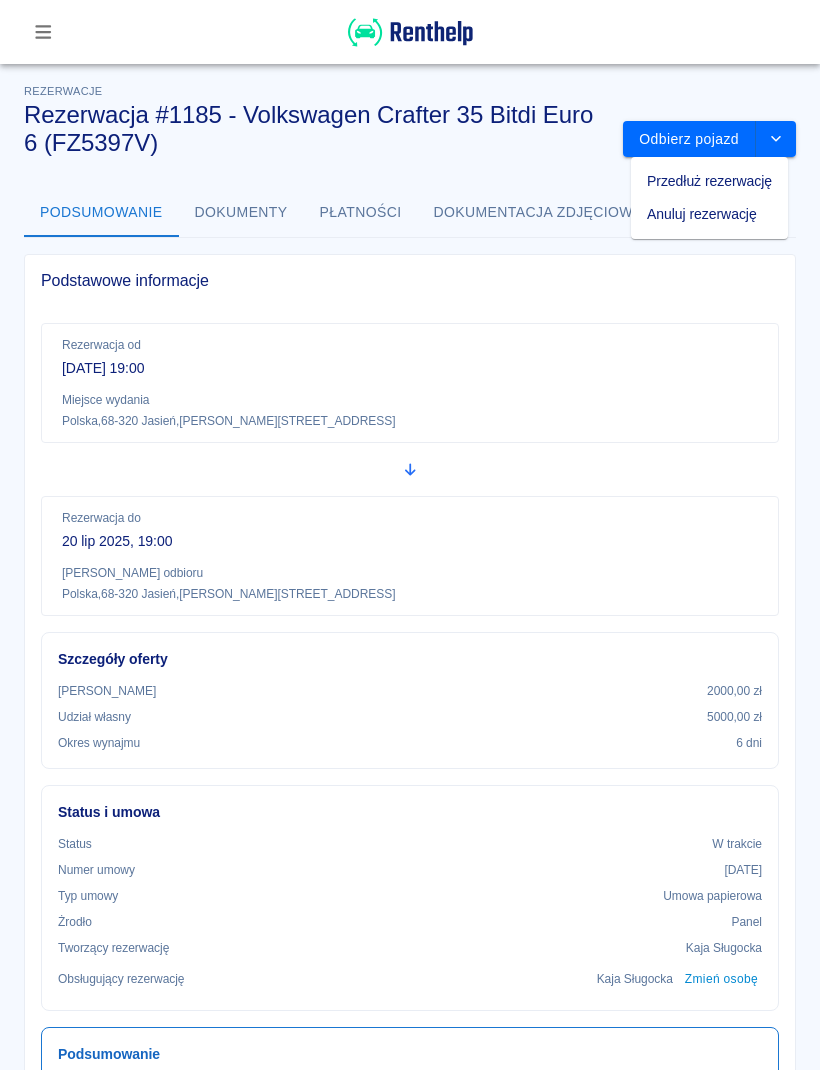 click on "Przedłuż rezerwację" at bounding box center (709, 181) 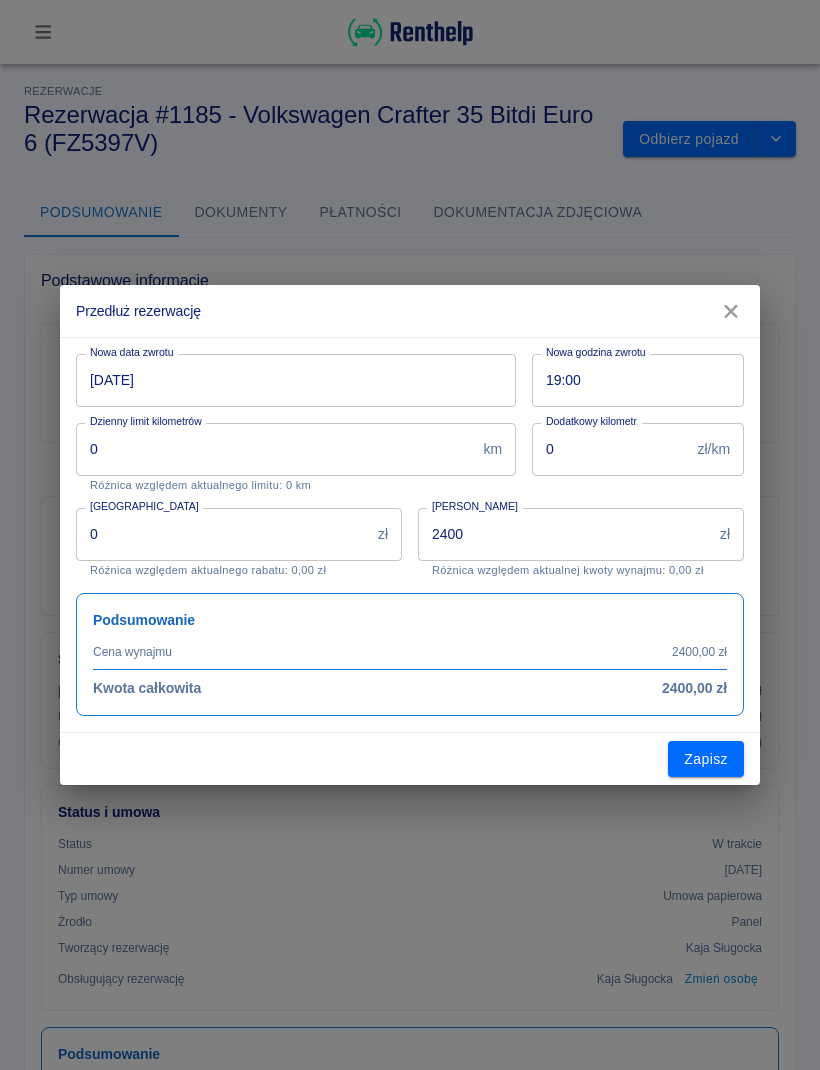 click on "20-07-2025" at bounding box center [289, 380] 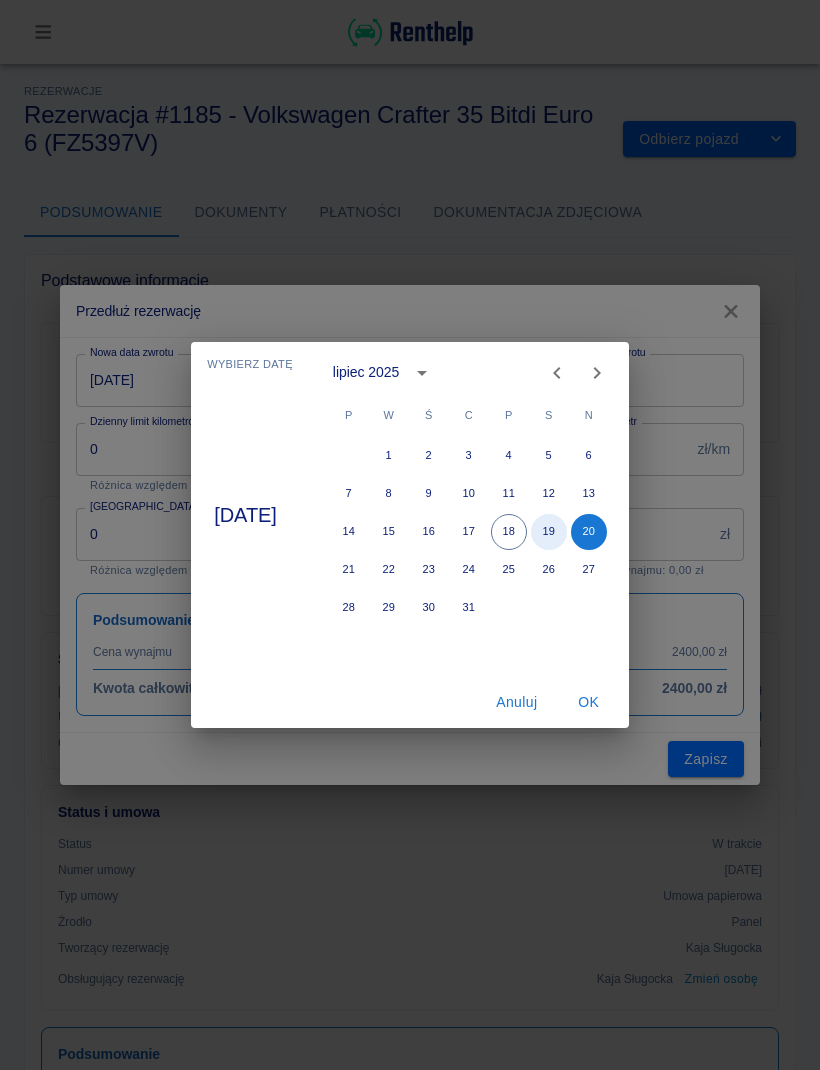 click on "19" at bounding box center [549, 532] 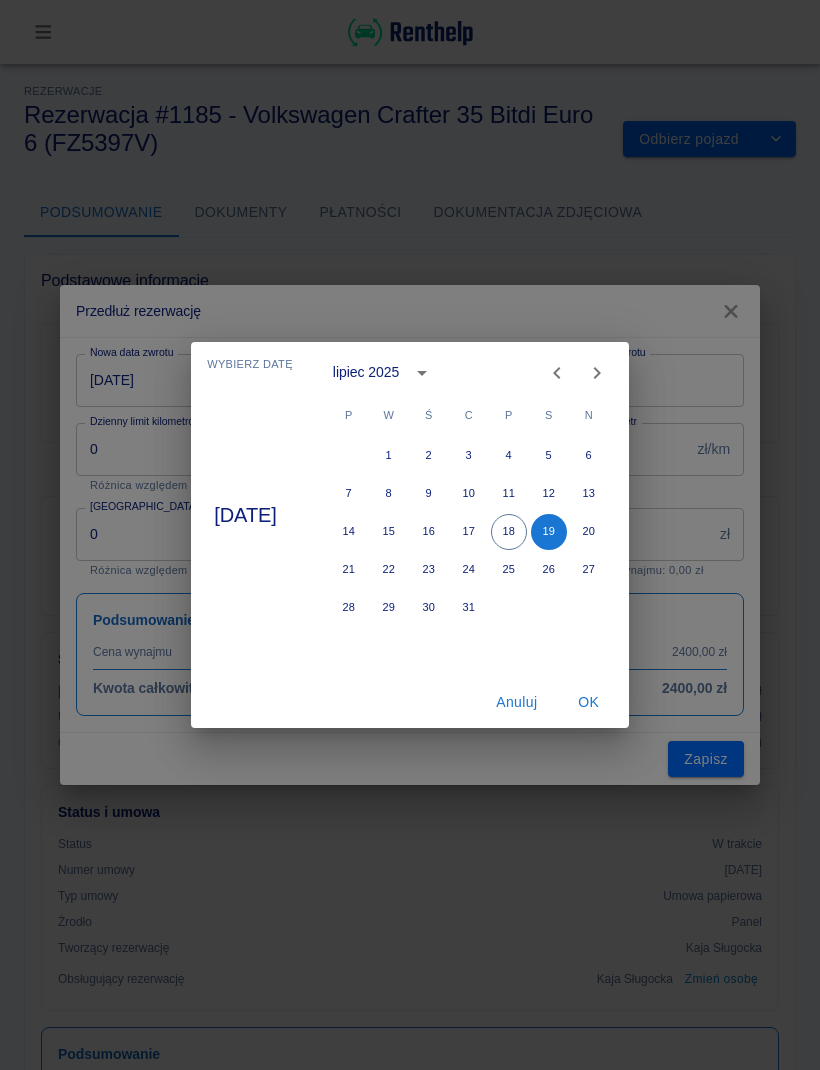 click on "OK" at bounding box center [589, 702] 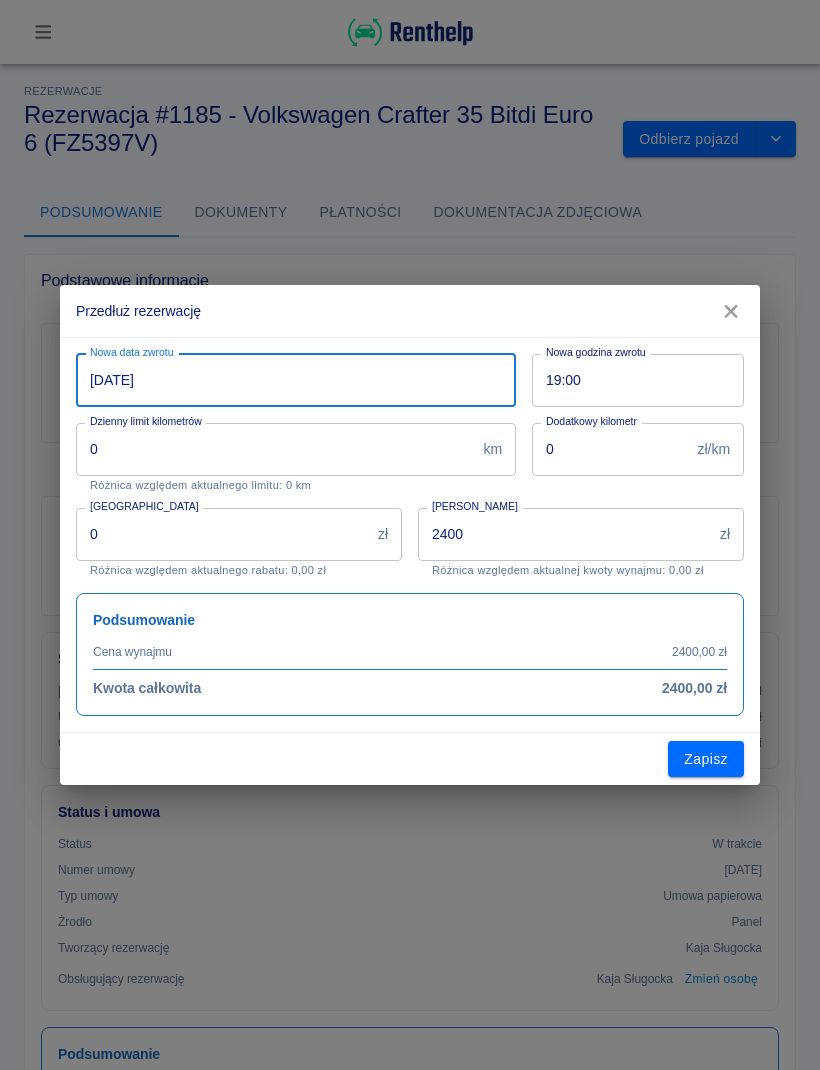 click on "Zapisz" at bounding box center (706, 759) 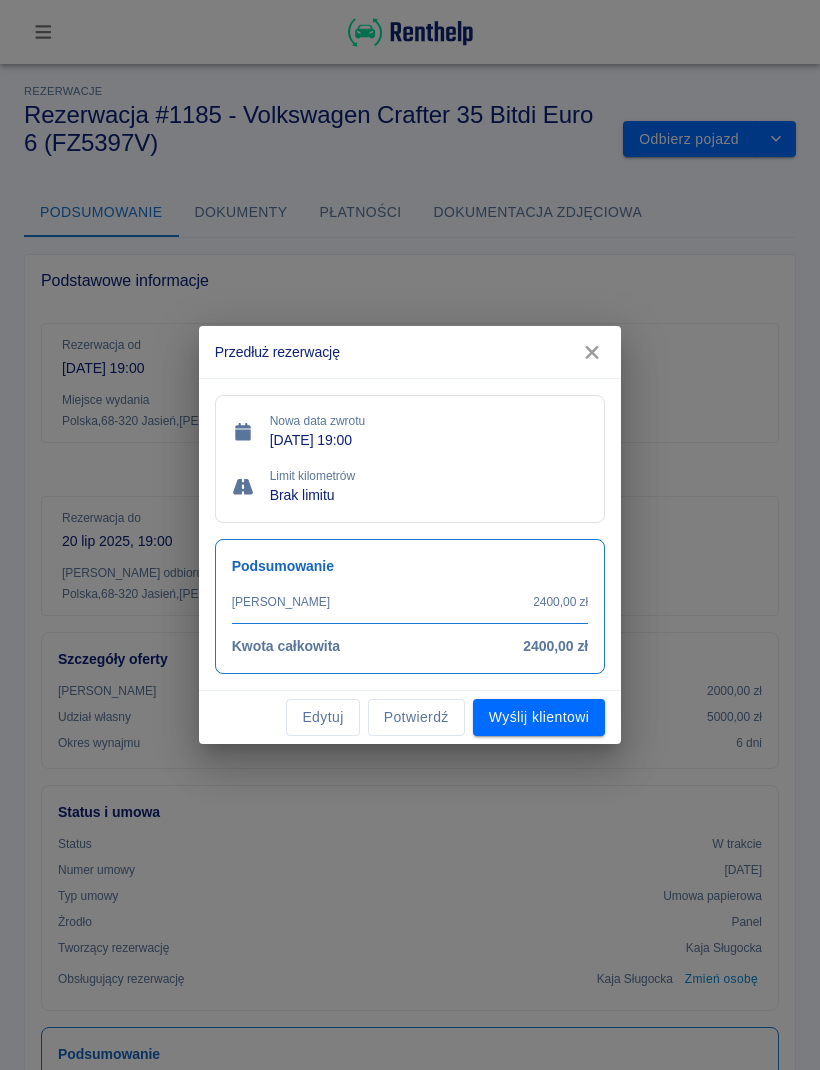 click on "Potwierdź" at bounding box center [416, 717] 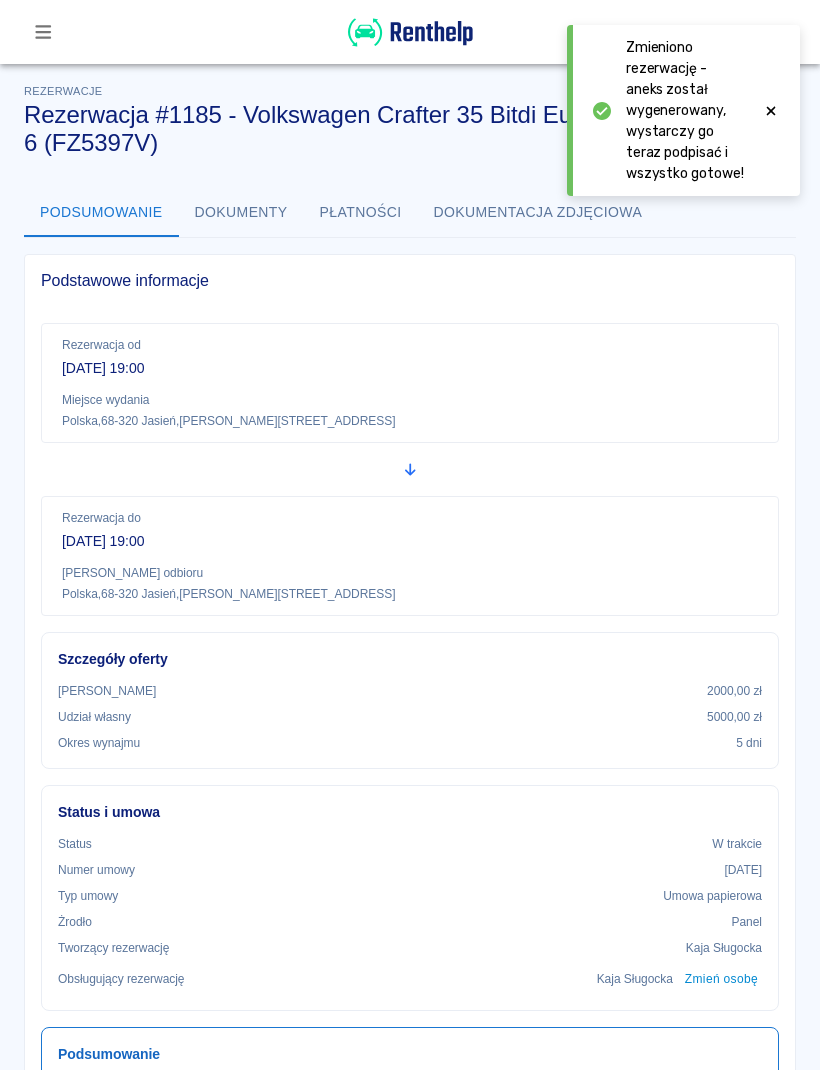 click on "Płatności" at bounding box center [361, 213] 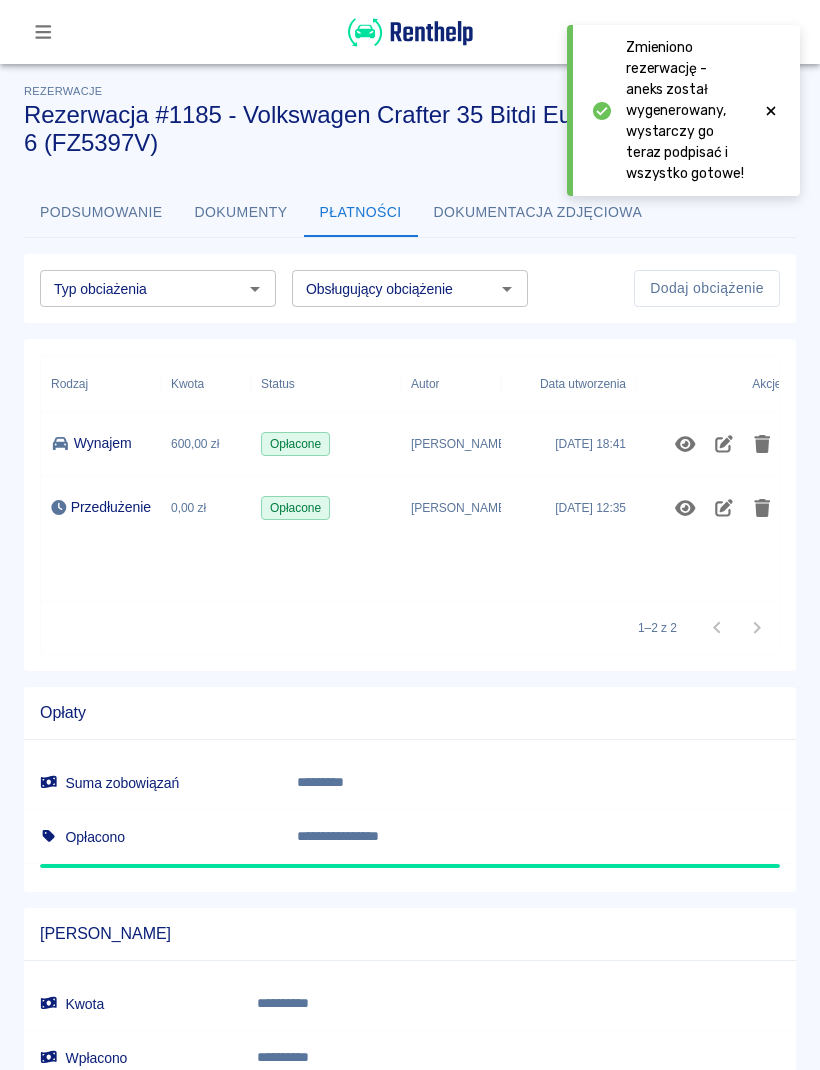 click 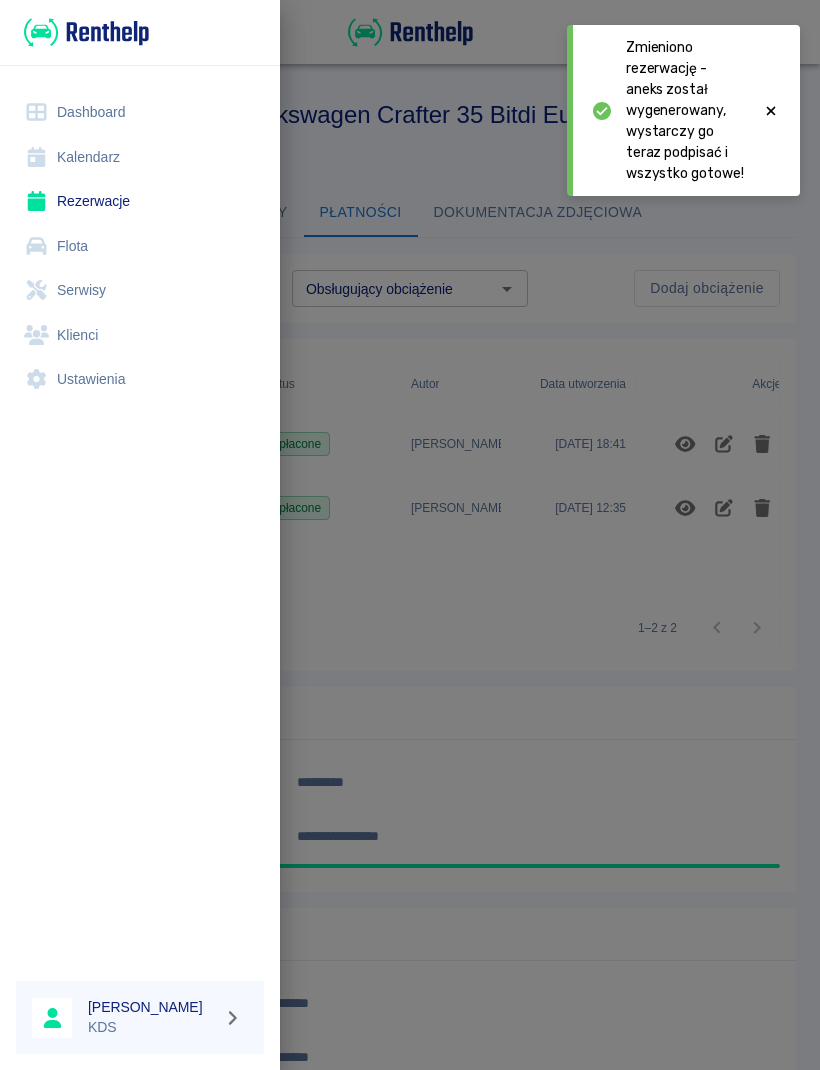 click on "Kalendarz" at bounding box center [140, 157] 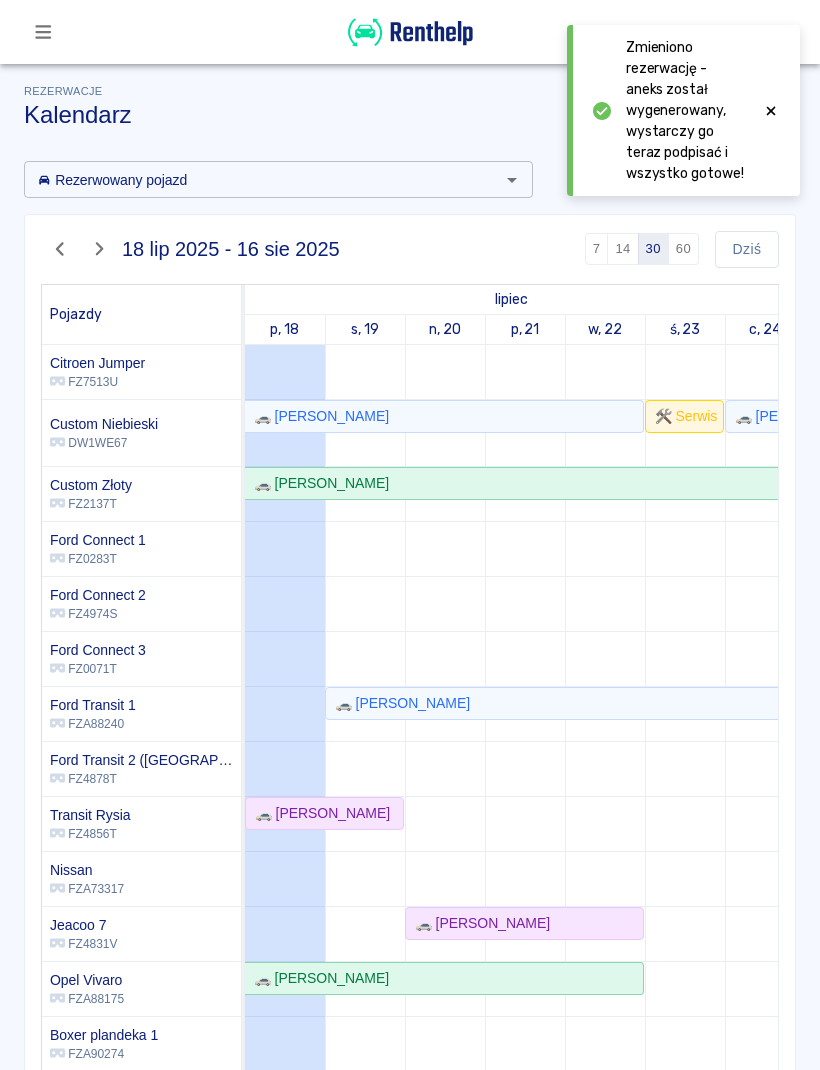 scroll, scrollTop: 119, scrollLeft: -4, axis: both 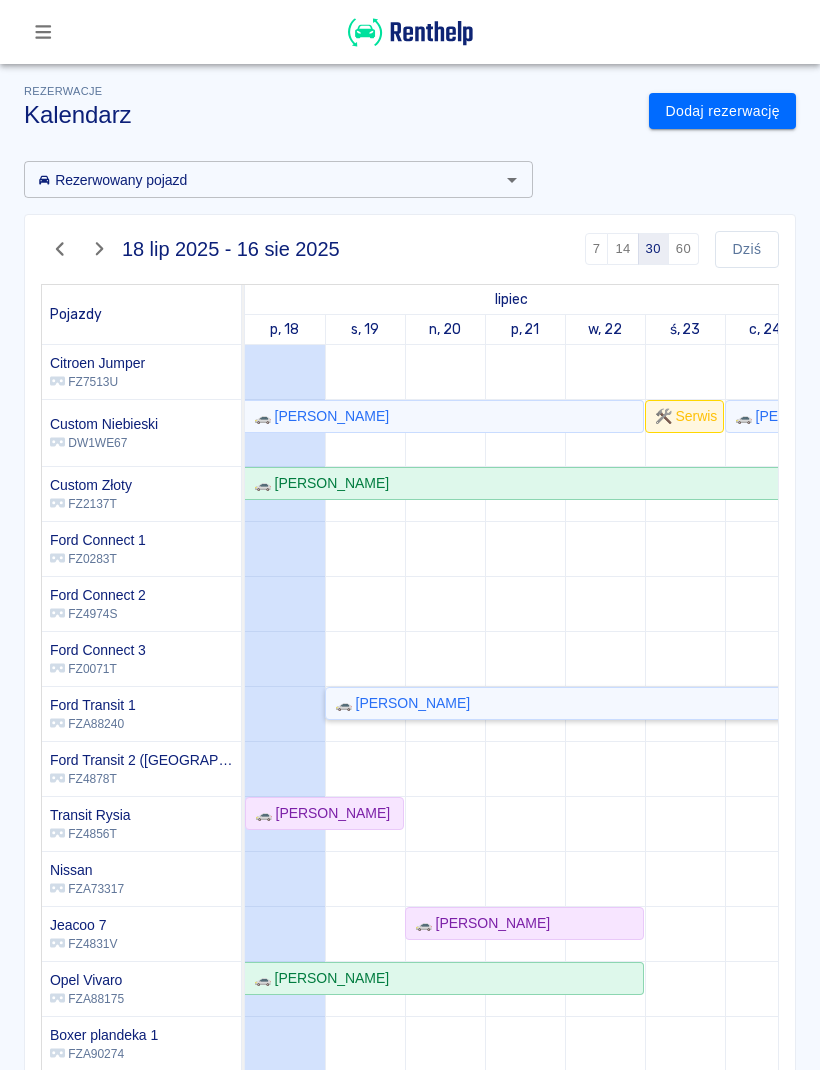 click on "🚗 [PERSON_NAME]" at bounding box center (724, 703) 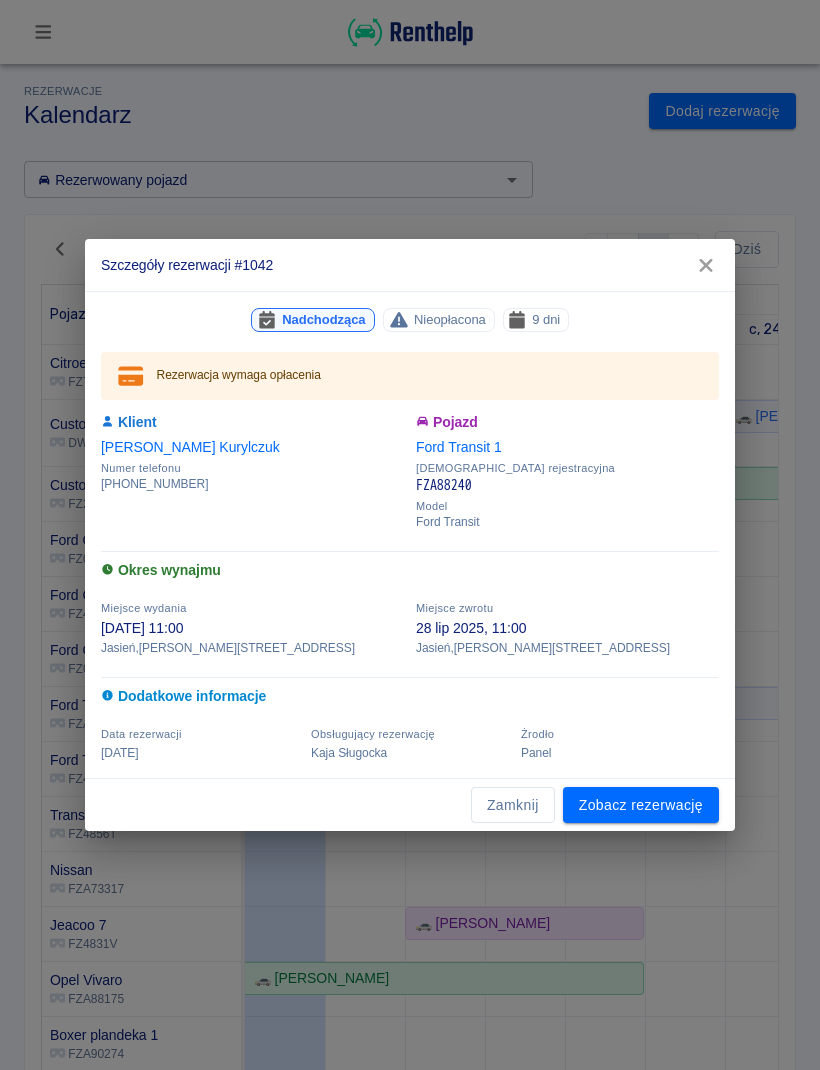 click on "Zamknij" at bounding box center (513, 805) 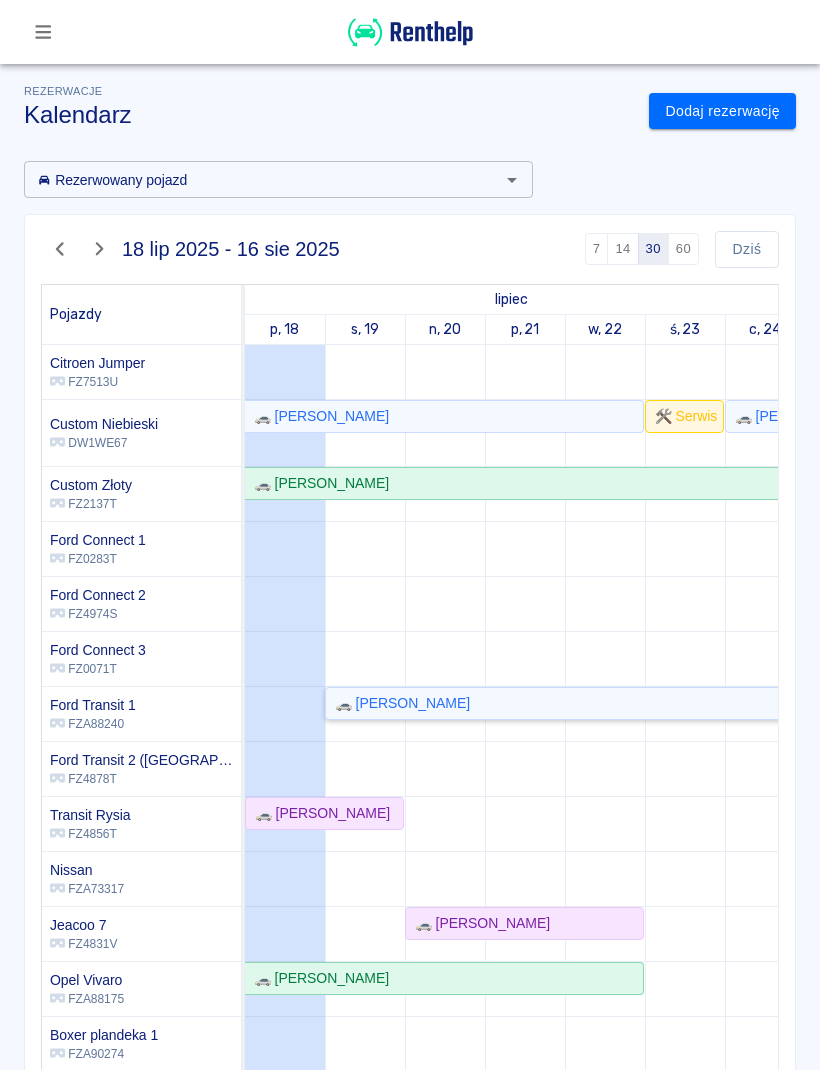 scroll, scrollTop: 105, scrollLeft: -9, axis: both 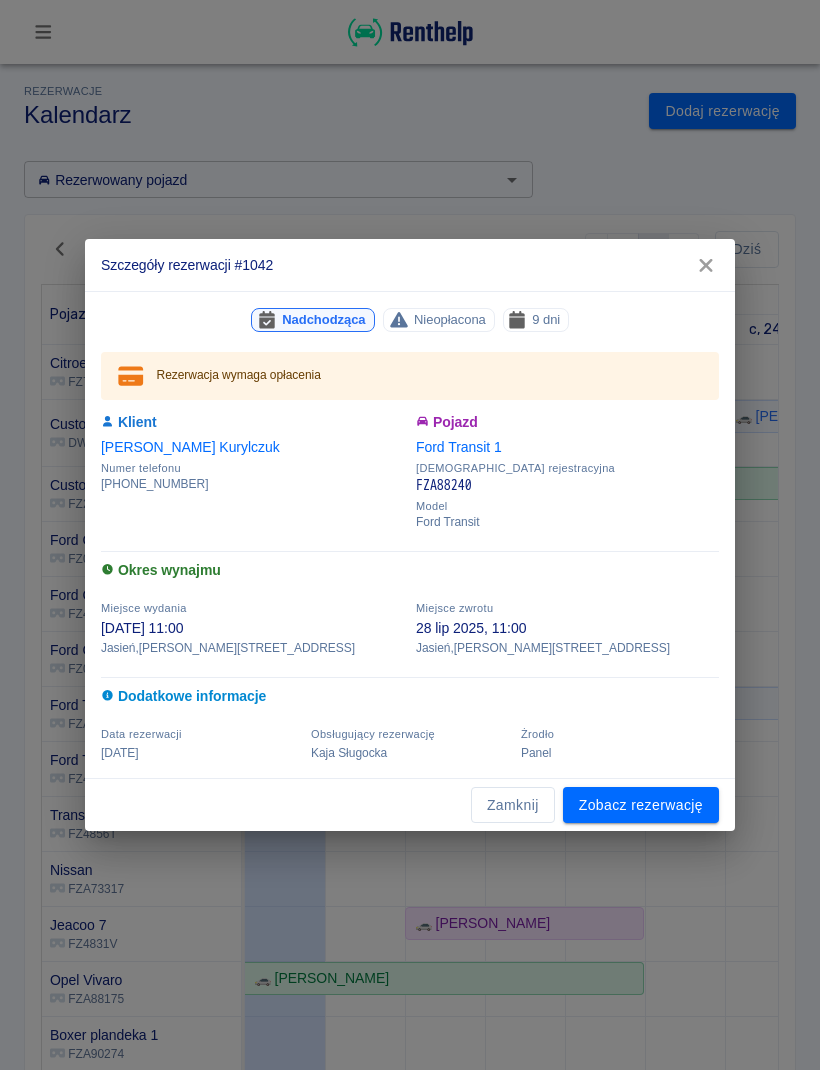 click on "Zamknij" at bounding box center (513, 805) 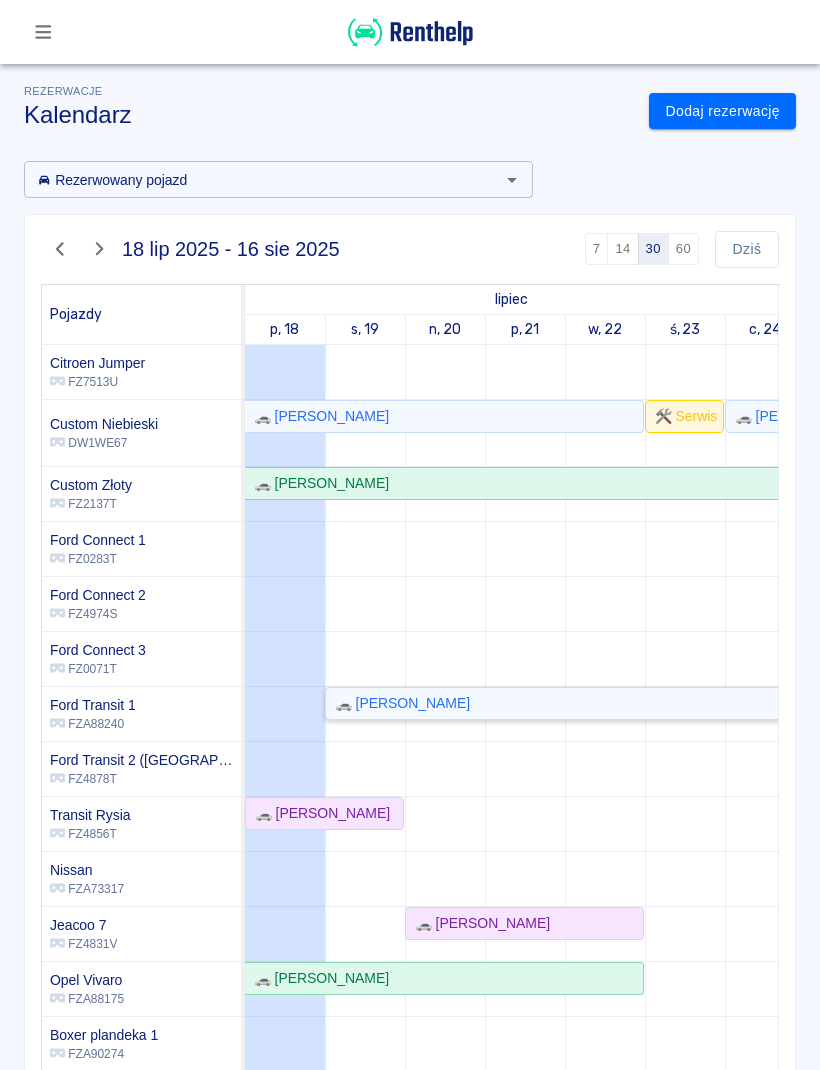 click on "🚗 [PERSON_NAME]" at bounding box center (724, 703) 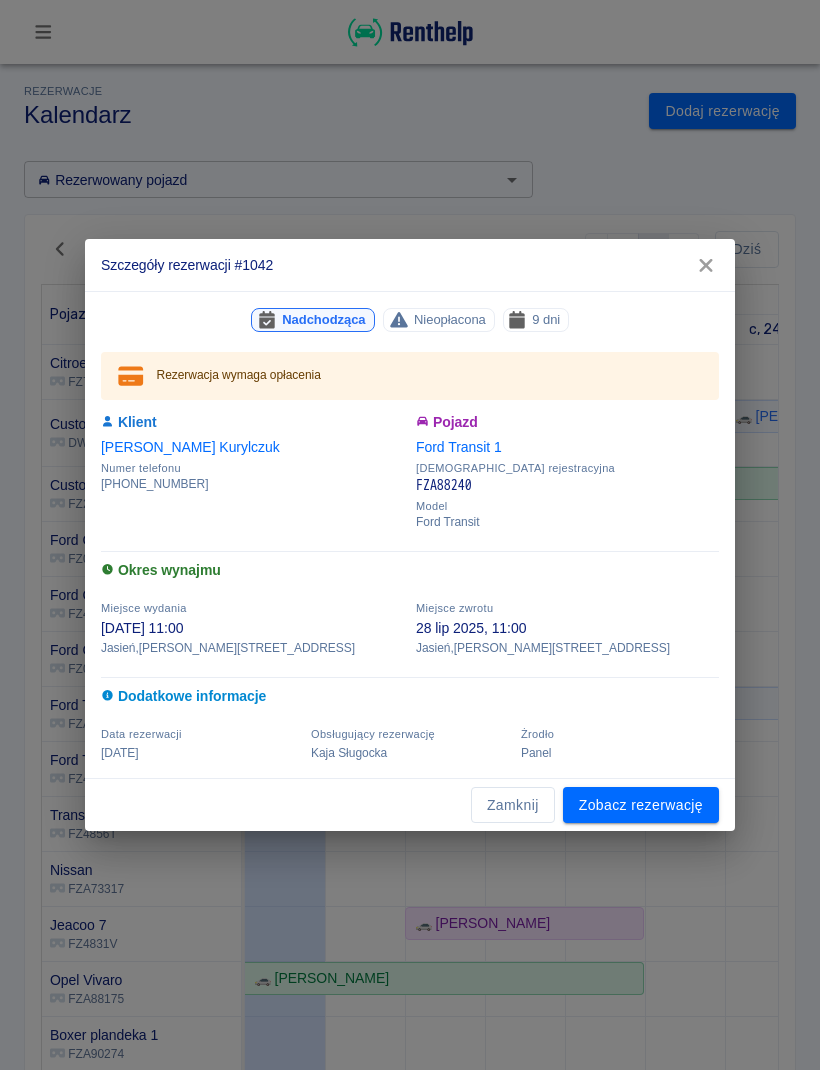 click on "Zobacz rezerwację" at bounding box center [641, 805] 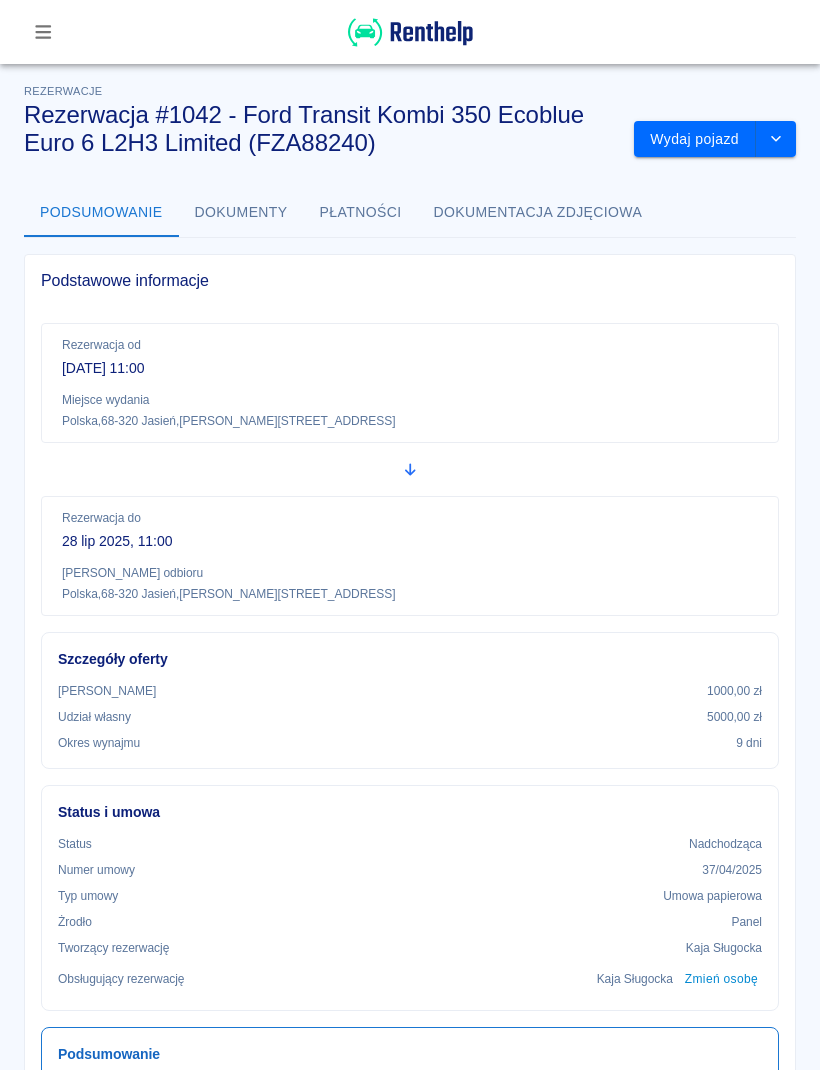 click on "Dokumenty" at bounding box center (241, 213) 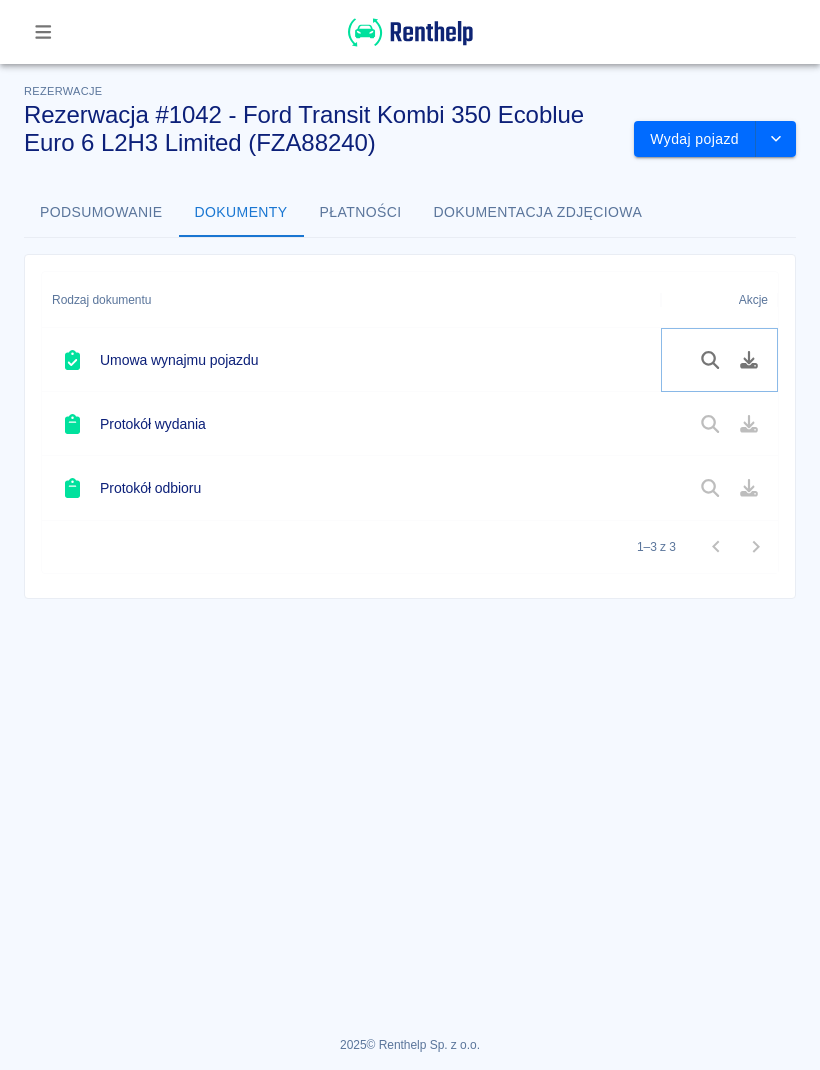 click at bounding box center [749, 360] 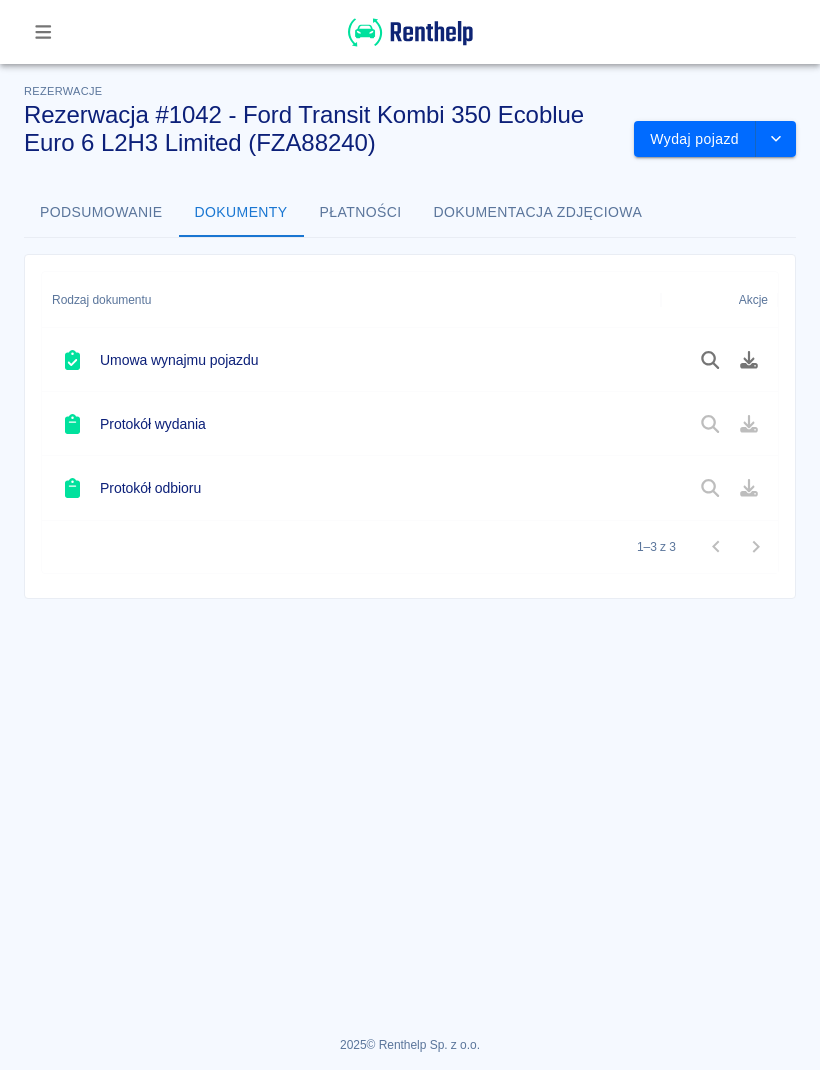 scroll, scrollTop: 0, scrollLeft: 0, axis: both 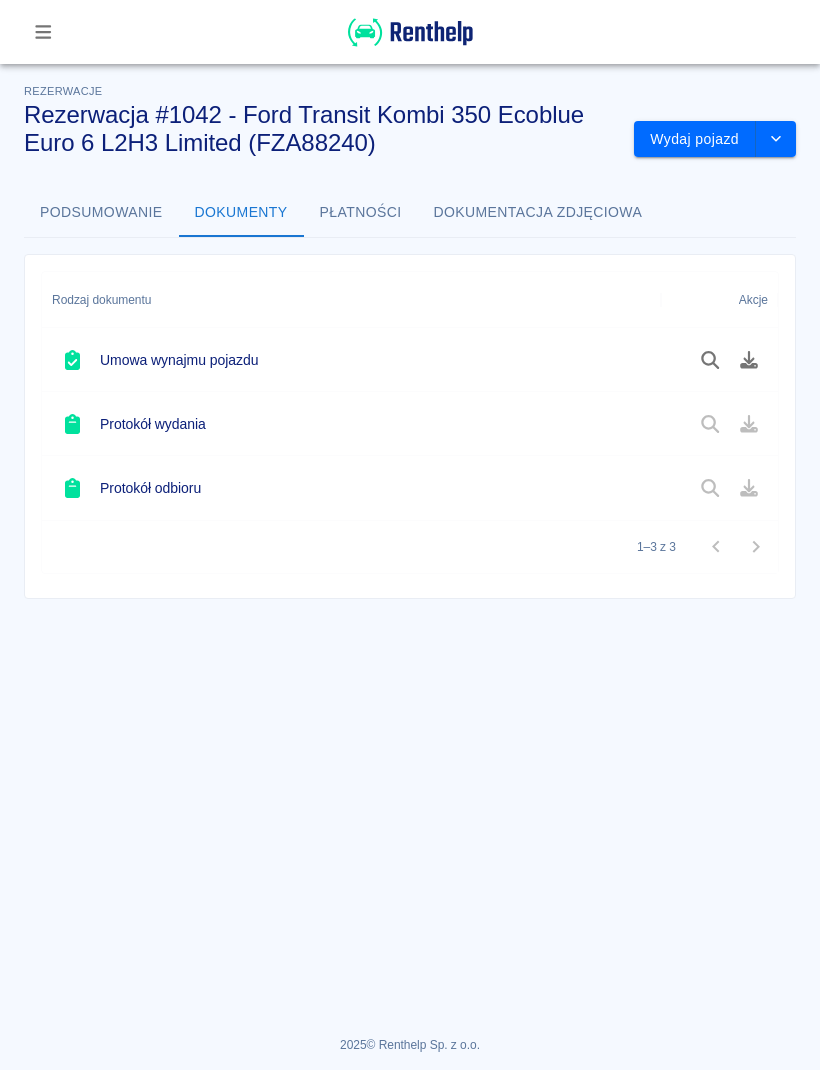click at bounding box center [43, 32] 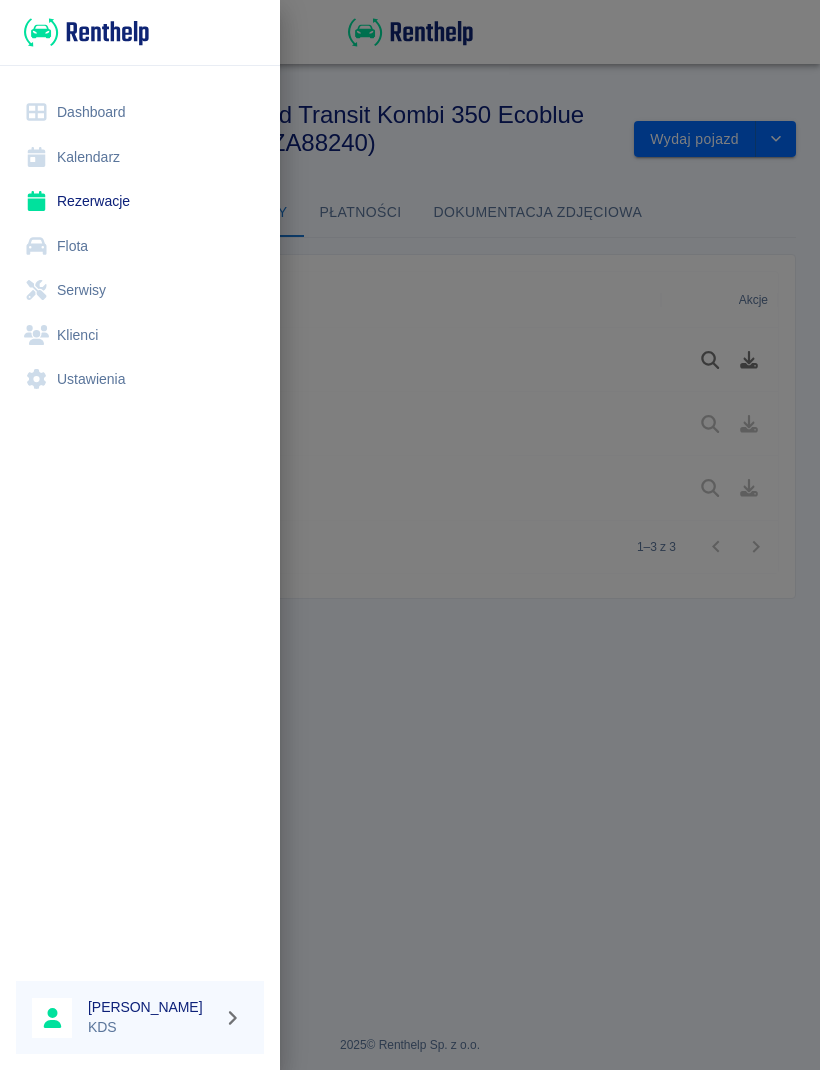click on "Kalendarz" at bounding box center [140, 157] 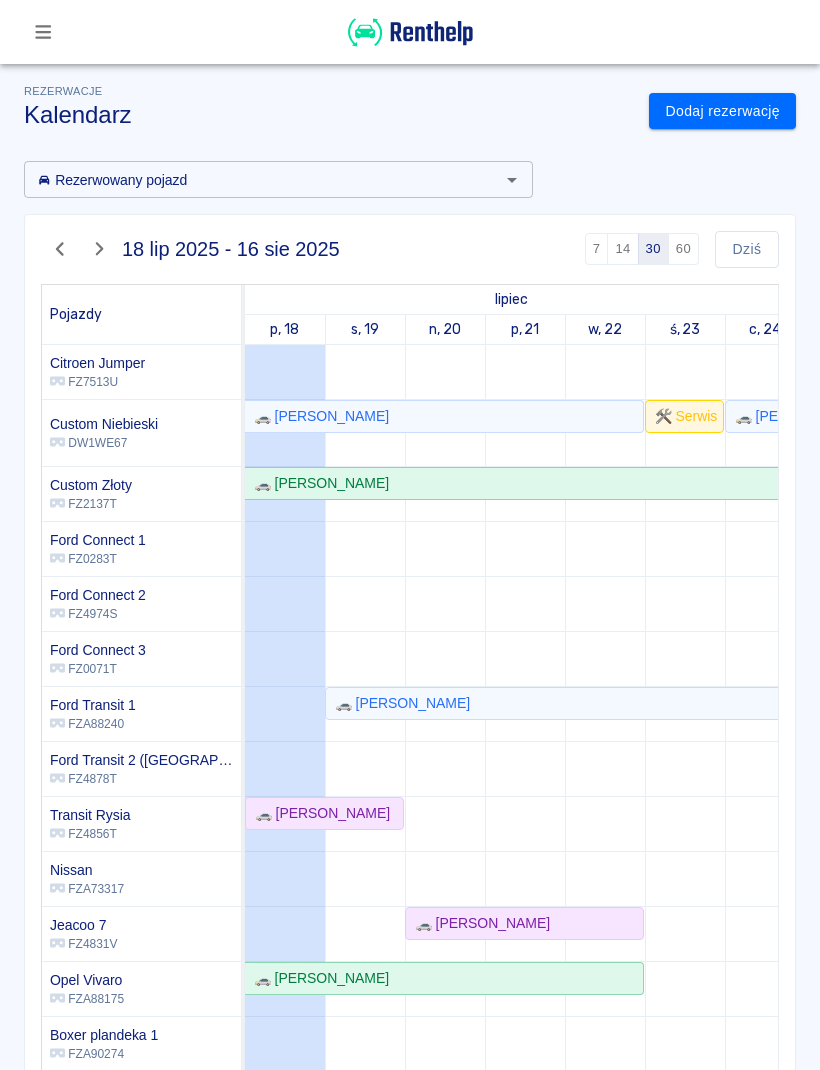 scroll, scrollTop: 60, scrollLeft: 4, axis: both 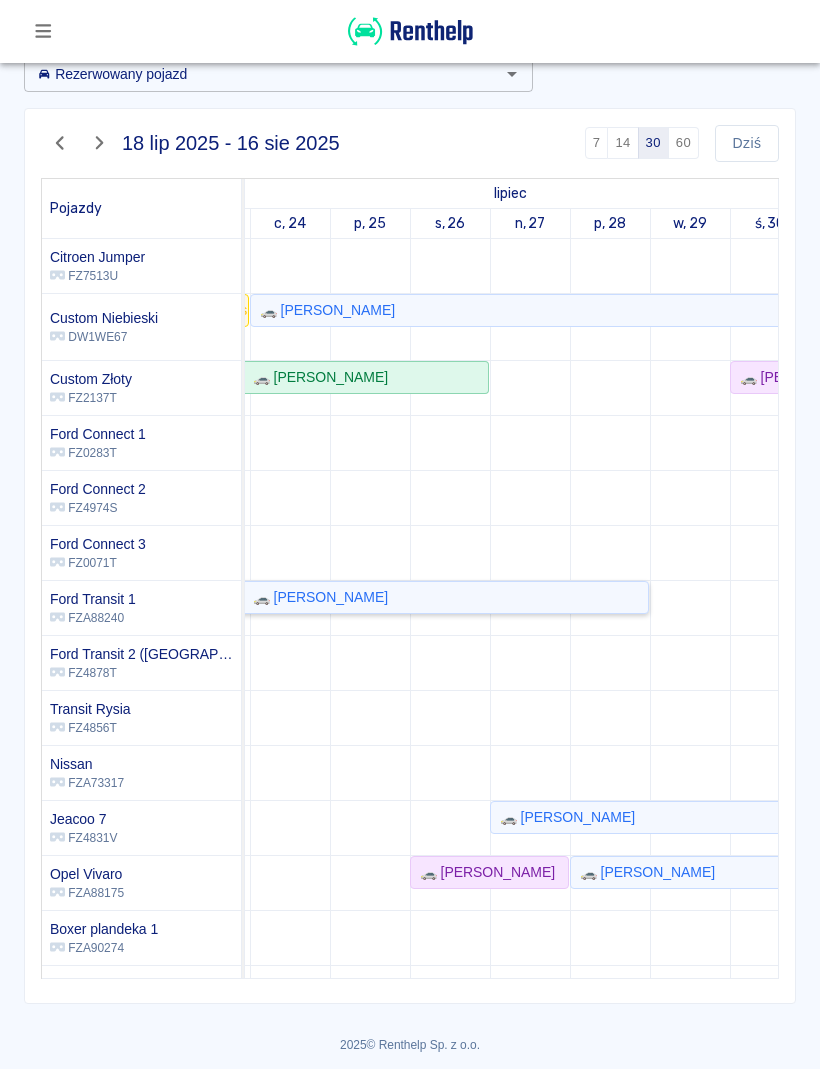 click on "🚗 [PERSON_NAME]" 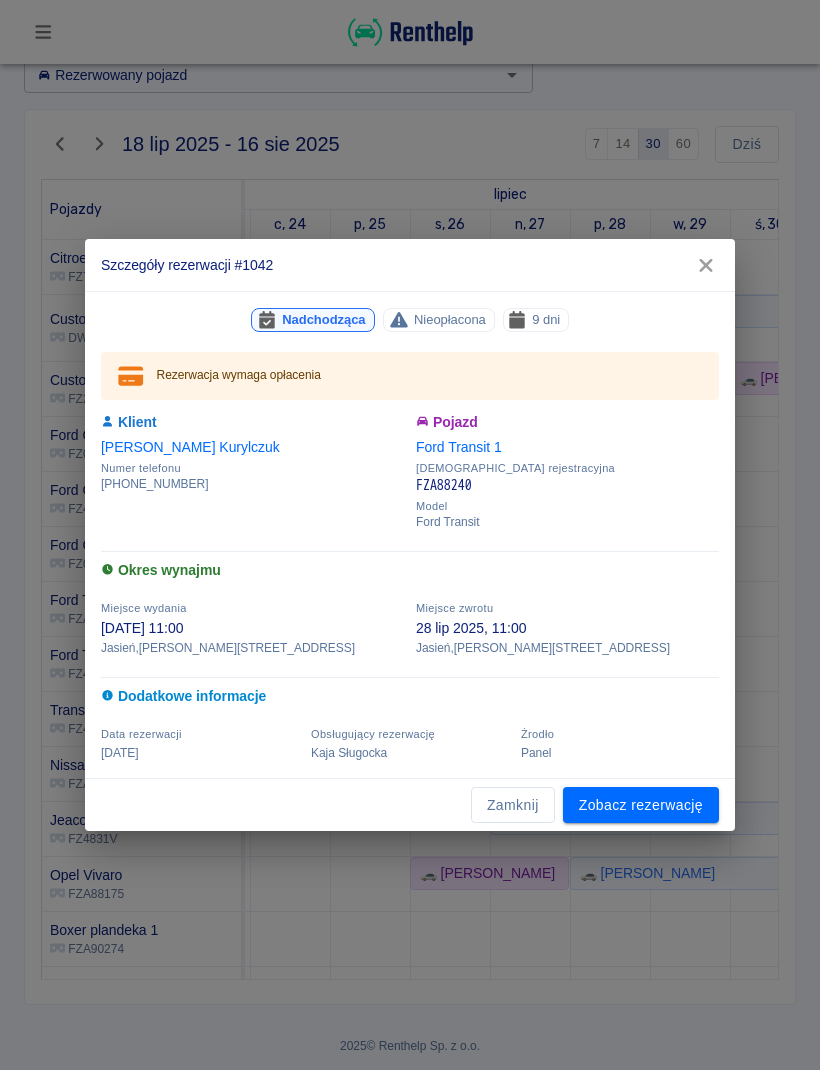 click on "Zamknij" at bounding box center [513, 805] 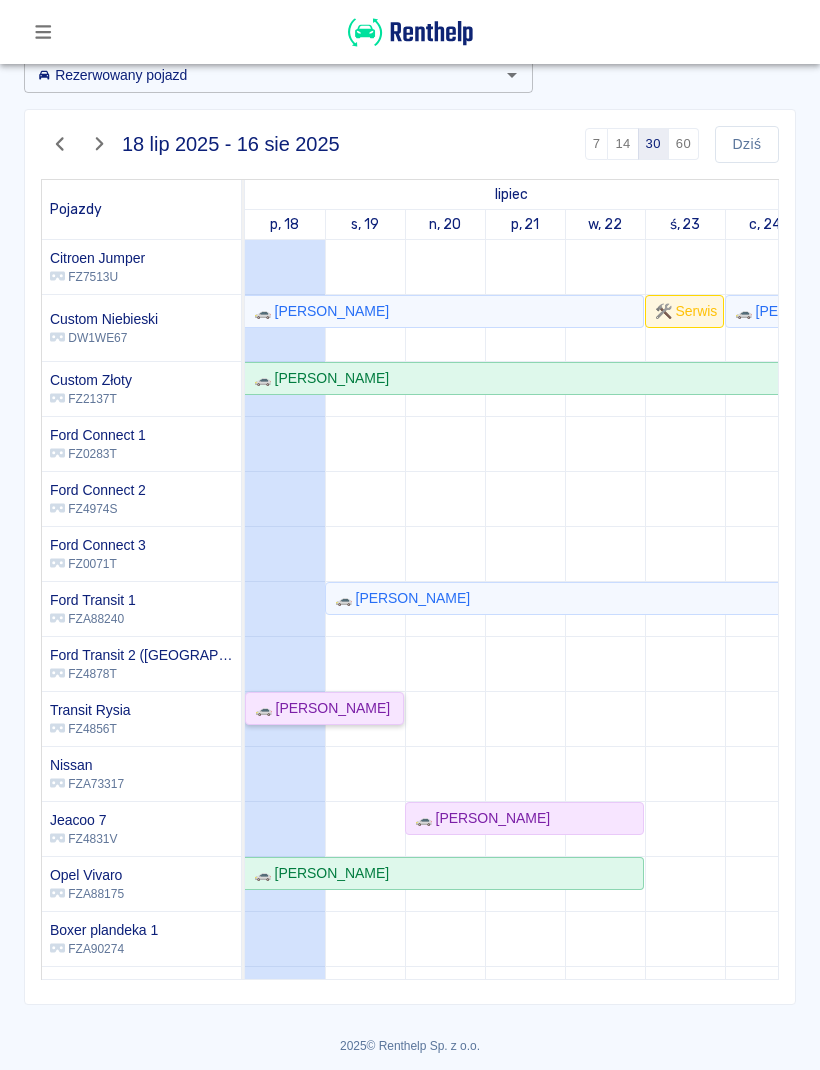 click on "🚗 [PERSON_NAME]" at bounding box center (318, 708) 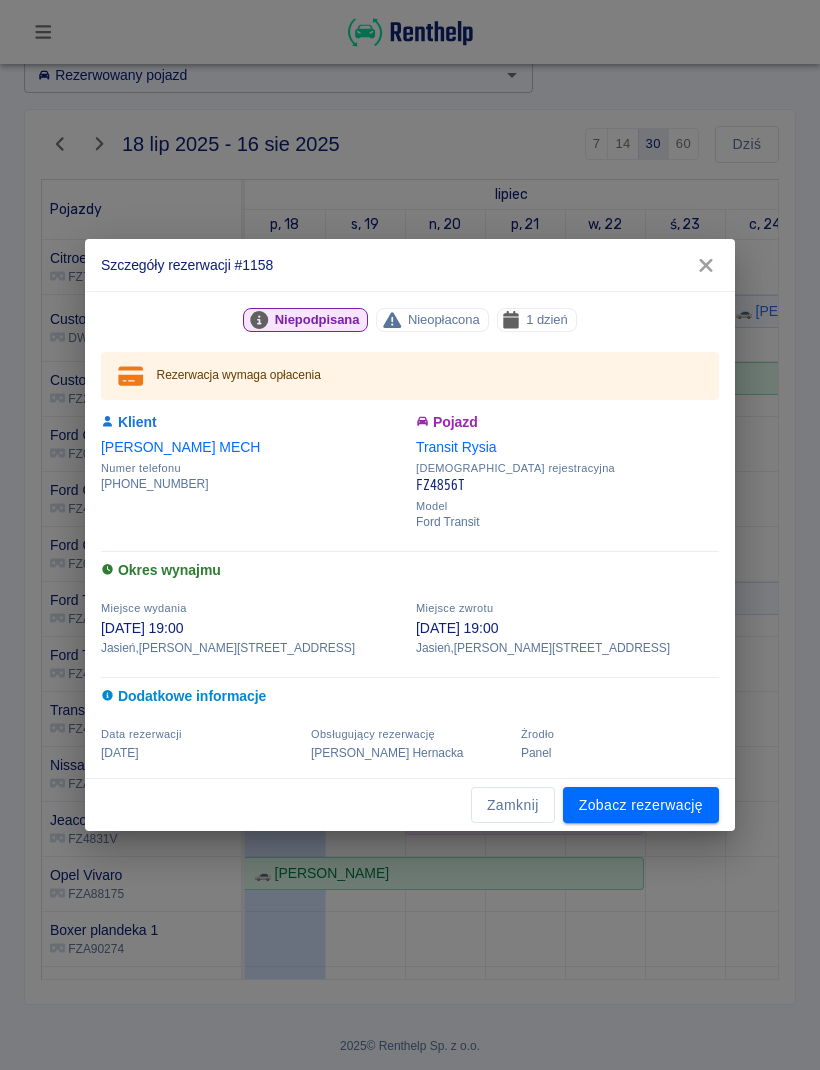 click on "Zamknij" at bounding box center (513, 805) 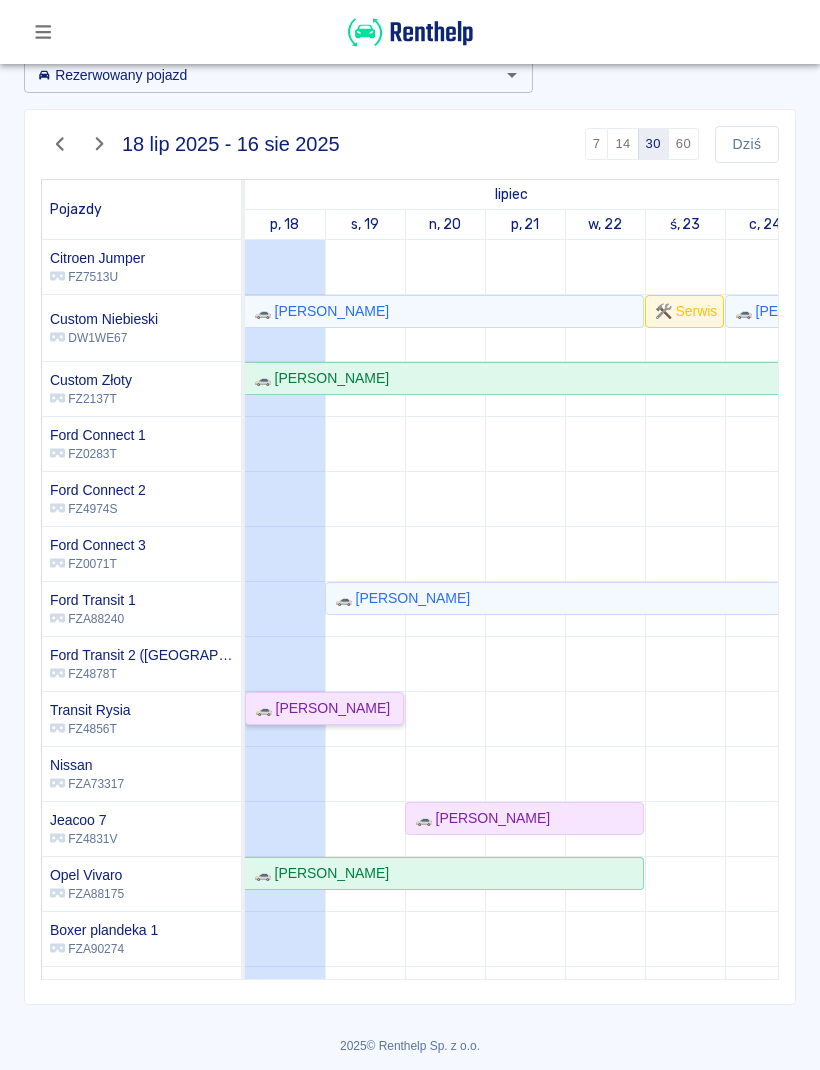 scroll, scrollTop: 113, scrollLeft: -16, axis: both 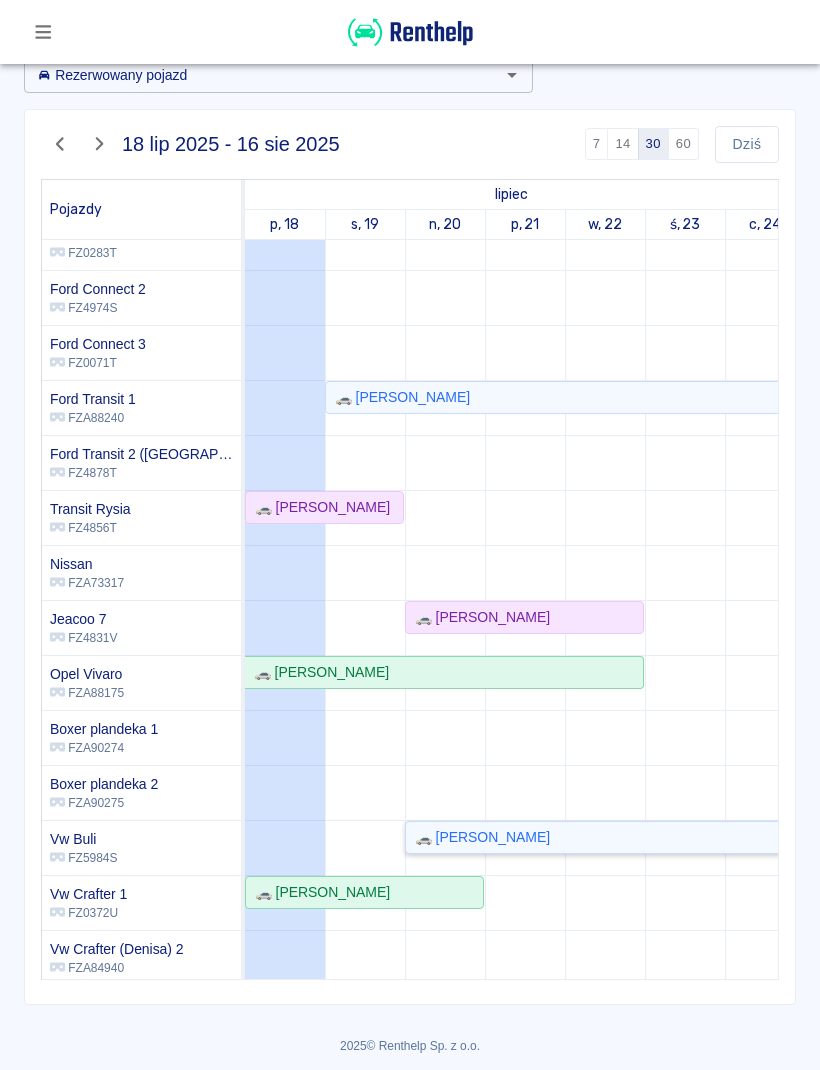 click on "🚗 [PERSON_NAME]" at bounding box center [478, 837] 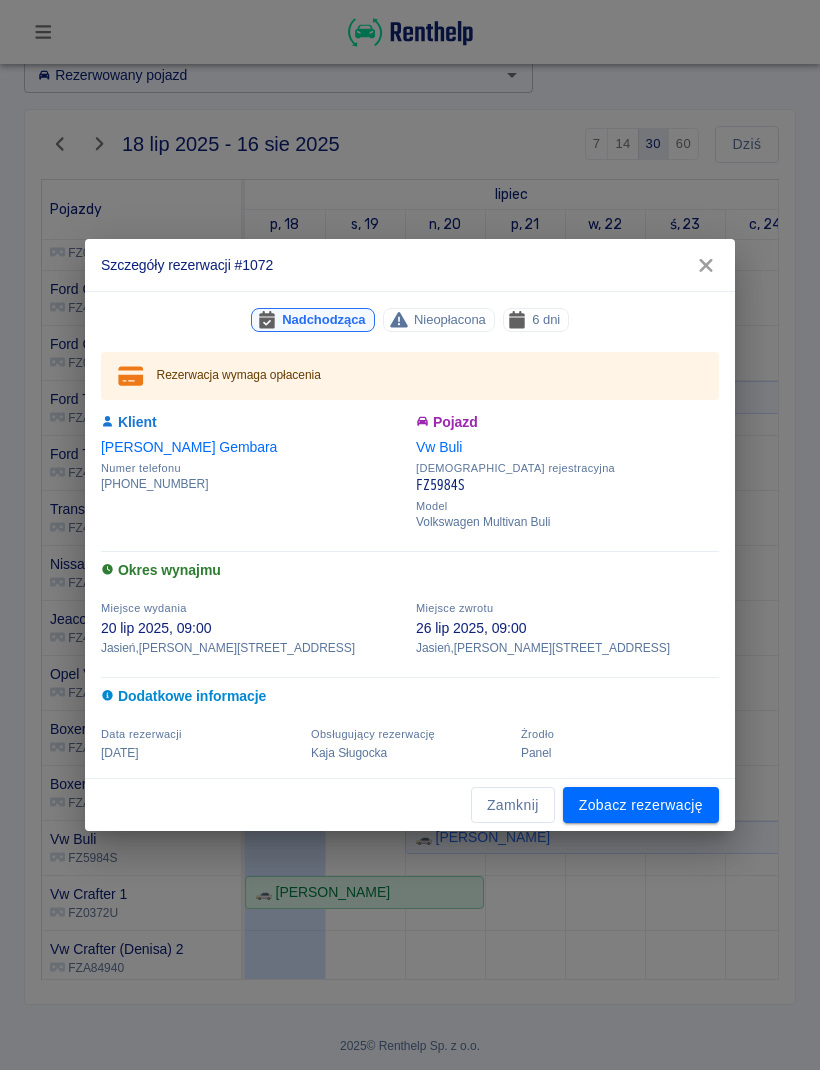 click on "Szczegóły rezerwacji #1072 Nadchodząca Nieopłacona 6 dni Rezerwacja wymaga opłacenia   Klient [PERSON_NAME] Numer telefonu [PHONE_NUMBER]   Pojazd Vw Buli Tablica rejestracyjna FZ5984S Model Volkswagen   Multivan Buli   Okres wynajmu   Miejsce wydania [DATE] 09:00 Jasień ,  Sienkiewicza 52   Miejsce zwrotu [DATE] 09:00 Jasień ,  Sienkiewicza 52   Dodatkowe informacje Data rezerwacji [DATE] Obsługujący rezerwację [PERSON_NAME] Żrodło Panel Zamknij Zobacz rezerwację" at bounding box center [410, 535] 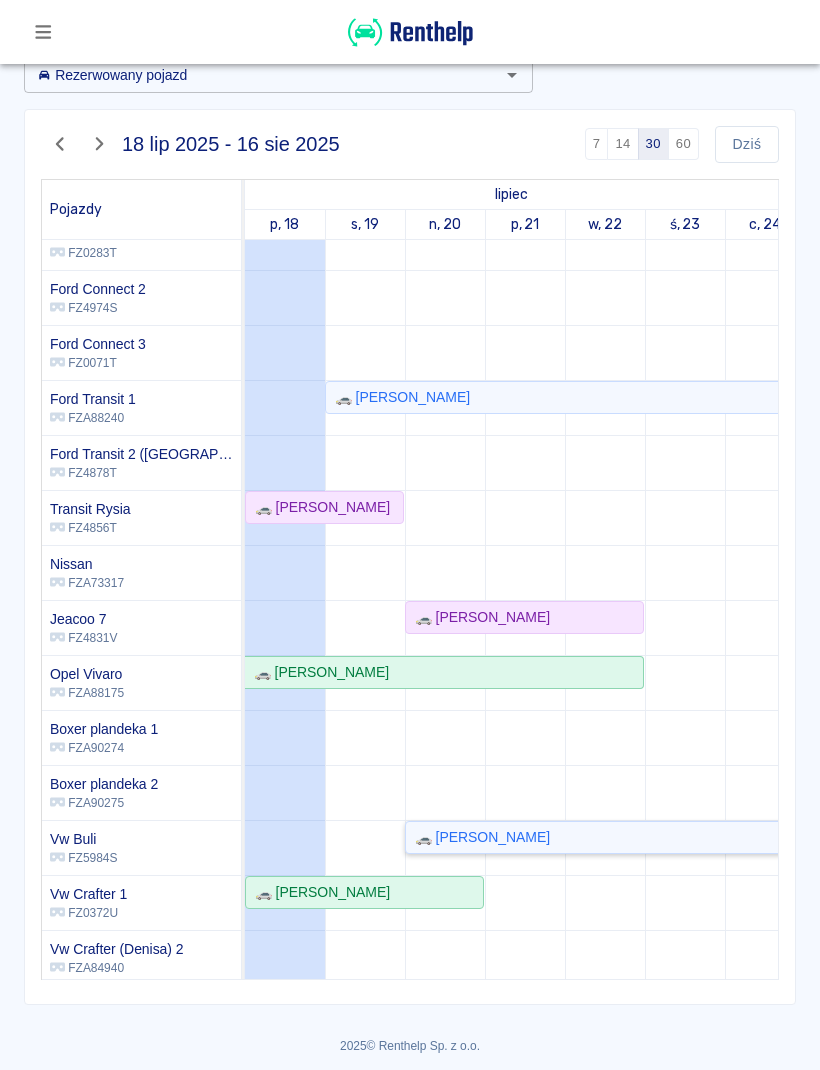 scroll, scrollTop: 308, scrollLeft: -10, axis: both 